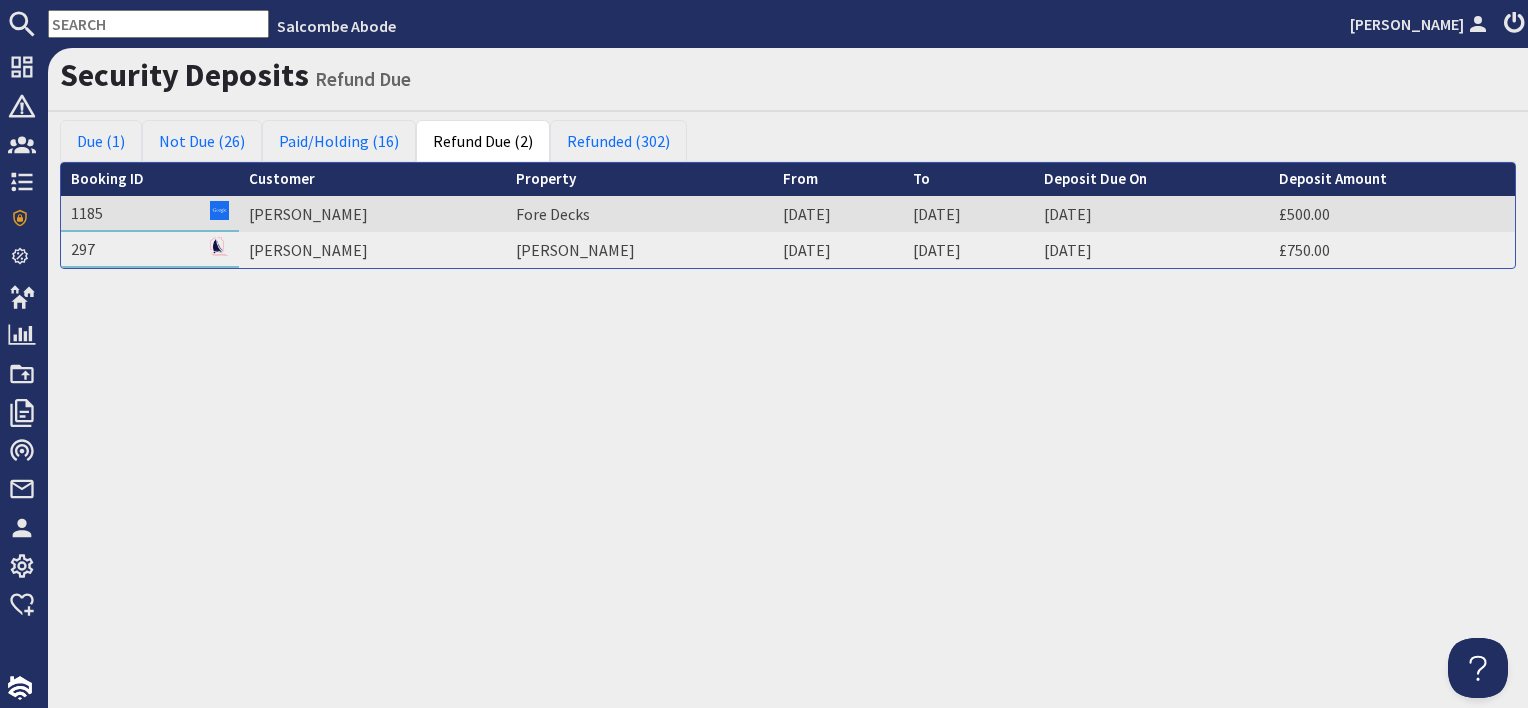 scroll, scrollTop: 0, scrollLeft: 0, axis: both 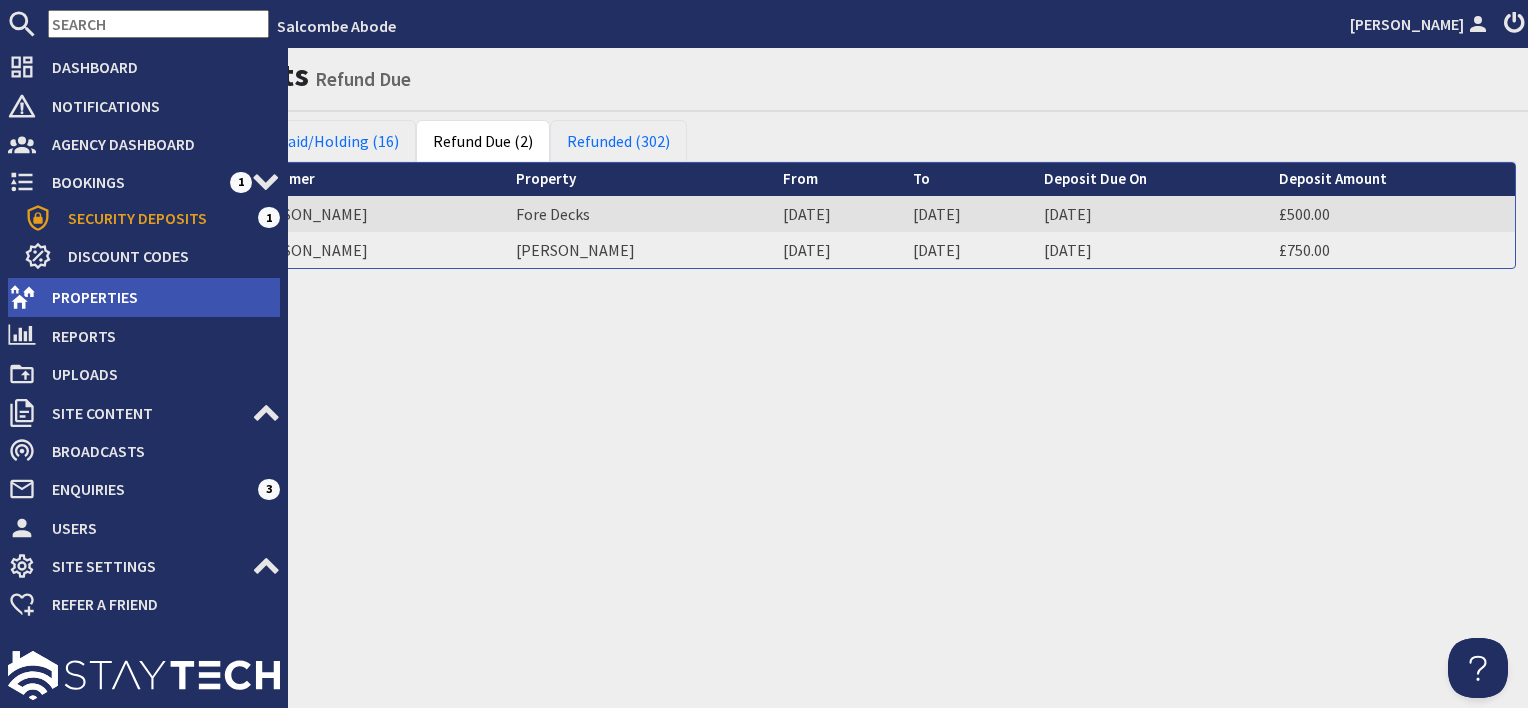 click on "Properties" at bounding box center [158, 297] 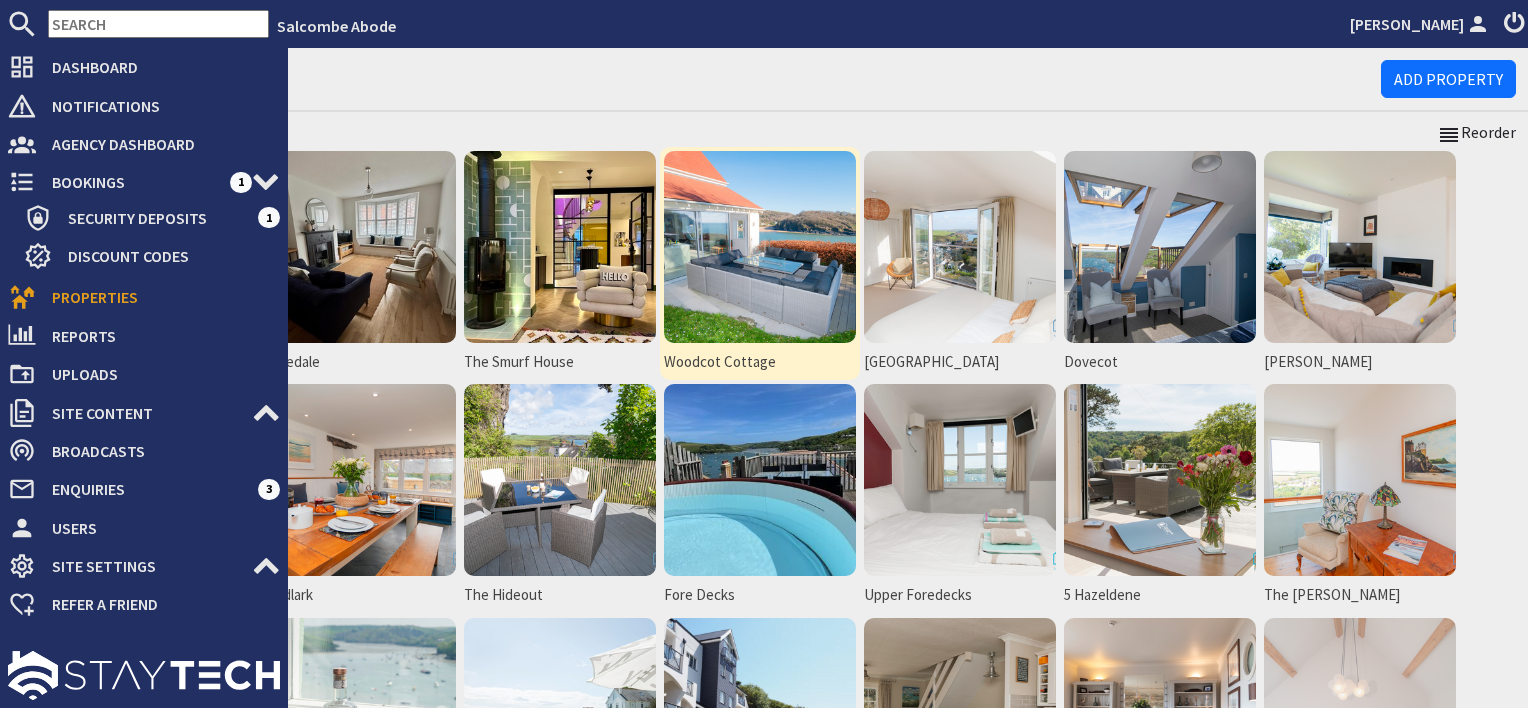 scroll, scrollTop: 0, scrollLeft: 0, axis: both 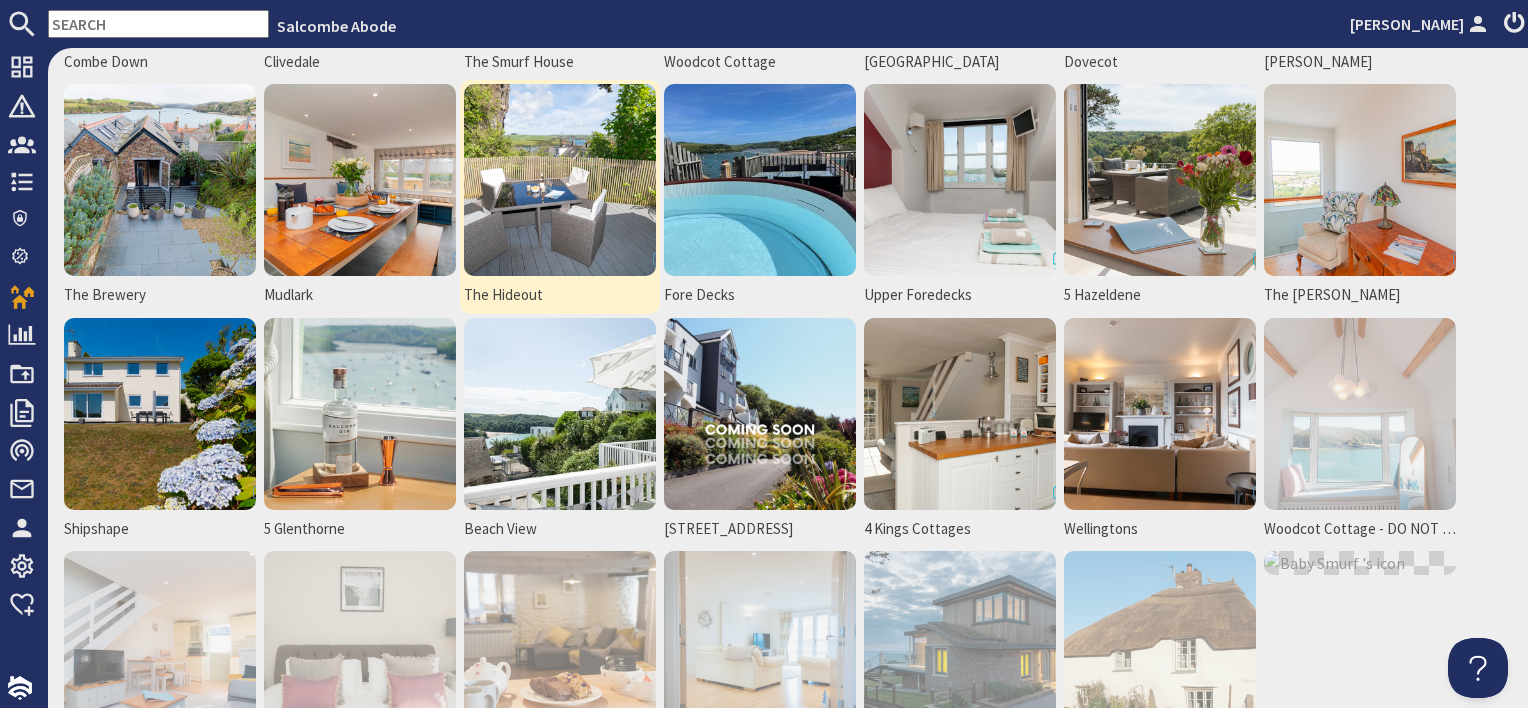 click at bounding box center [560, 180] 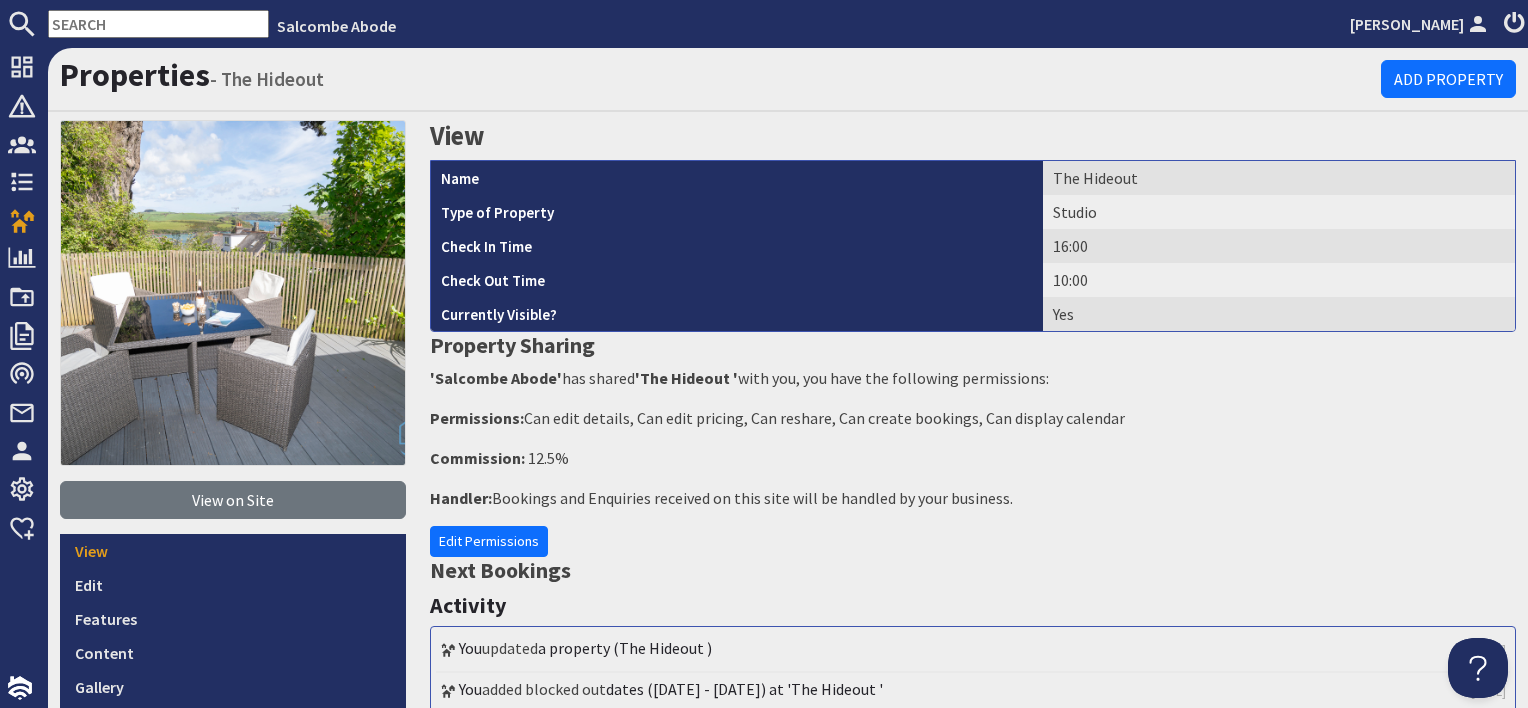 scroll, scrollTop: 0, scrollLeft: 0, axis: both 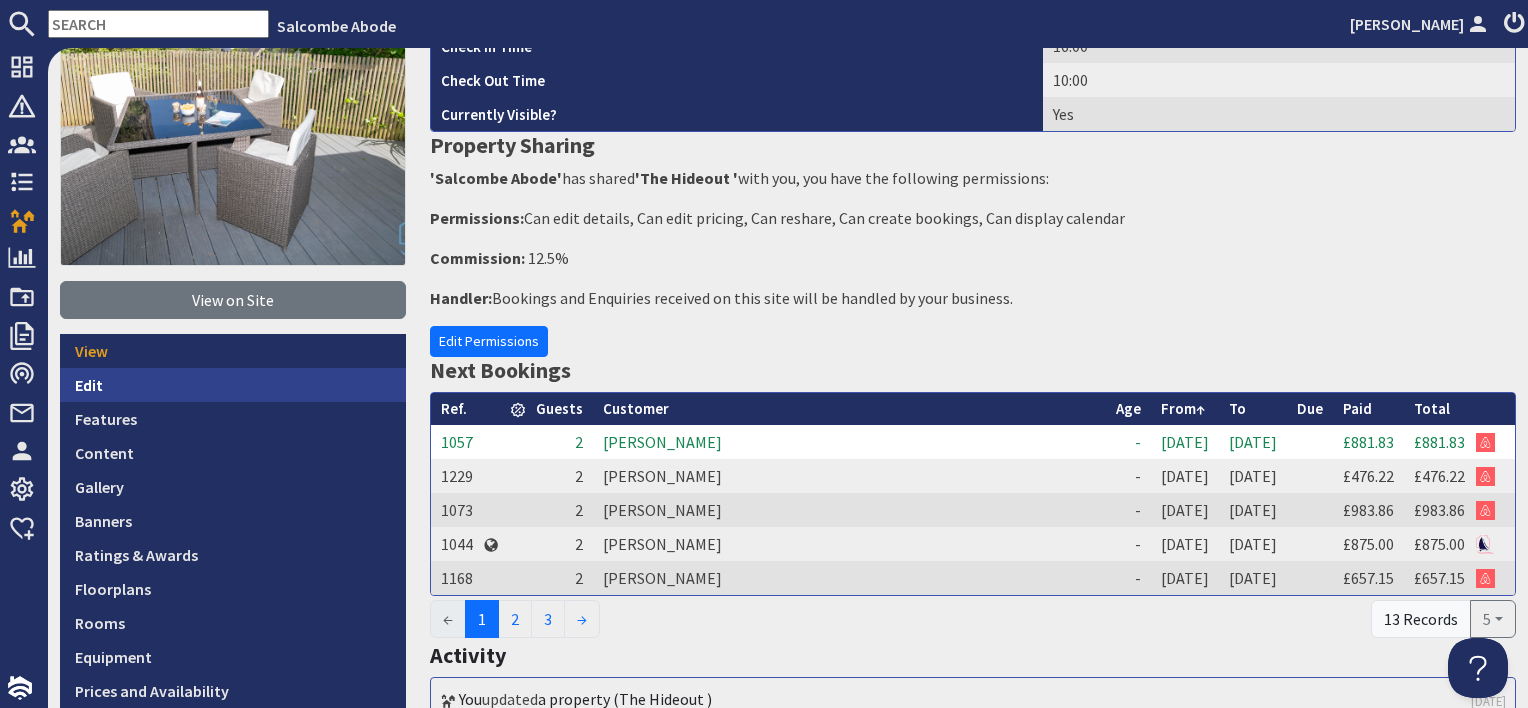 click on "Edit" at bounding box center (233, 385) 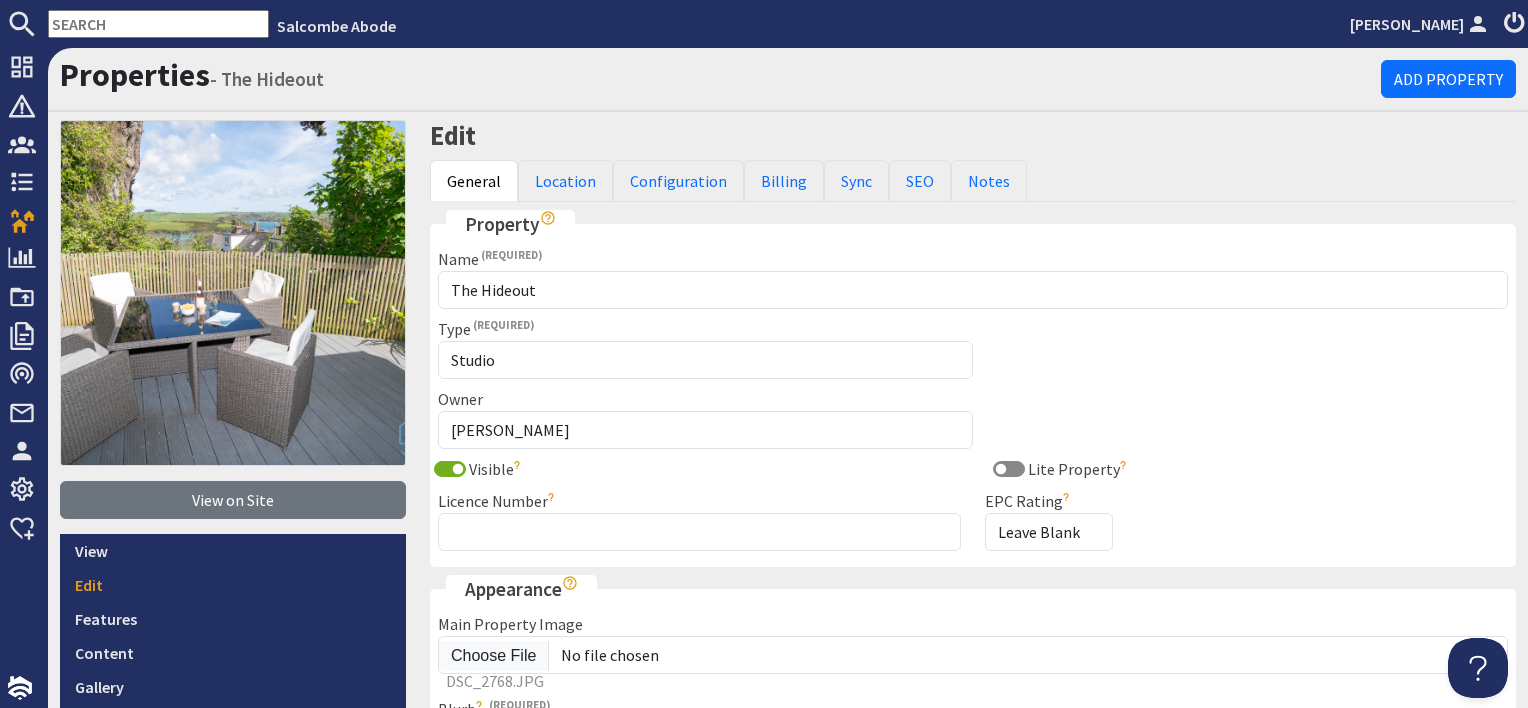 scroll, scrollTop: 0, scrollLeft: 0, axis: both 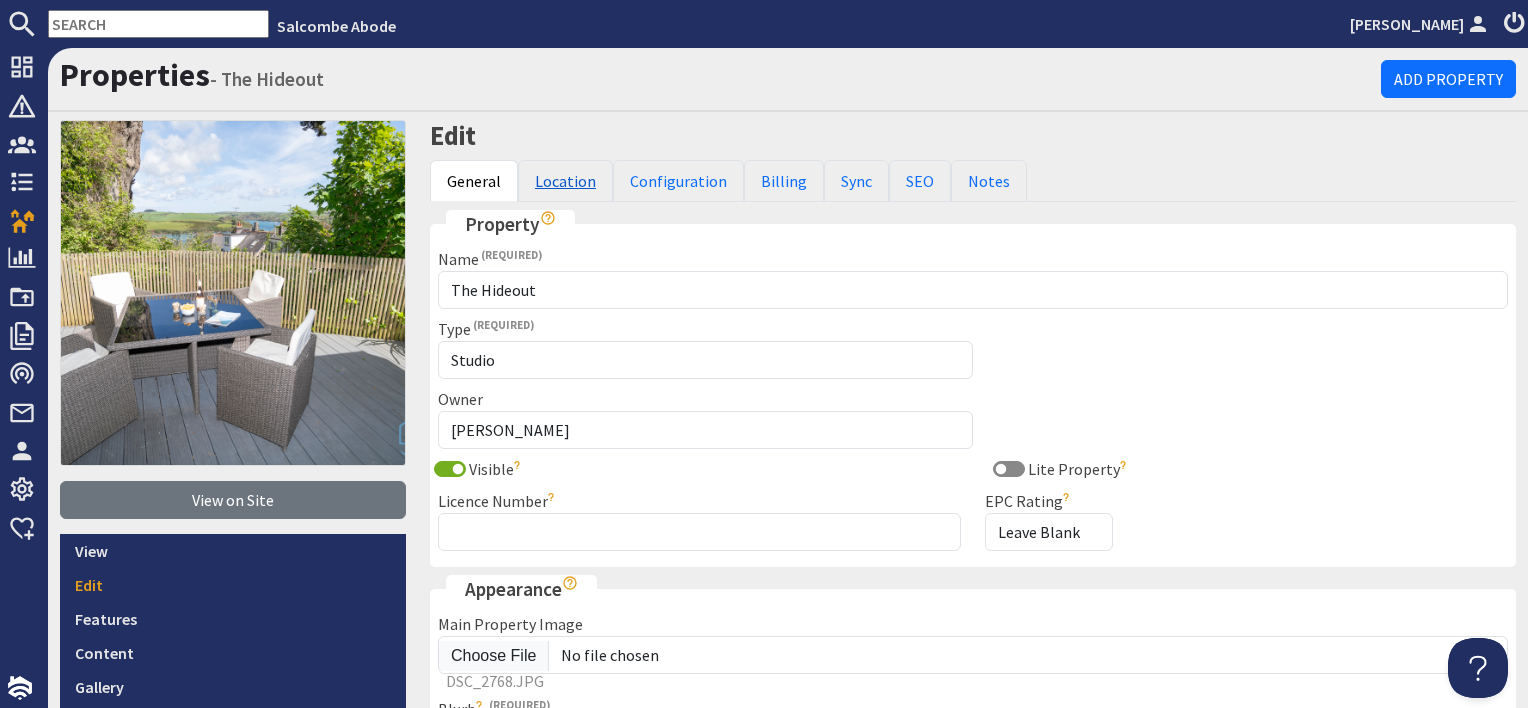 click on "Location" at bounding box center [565, 181] 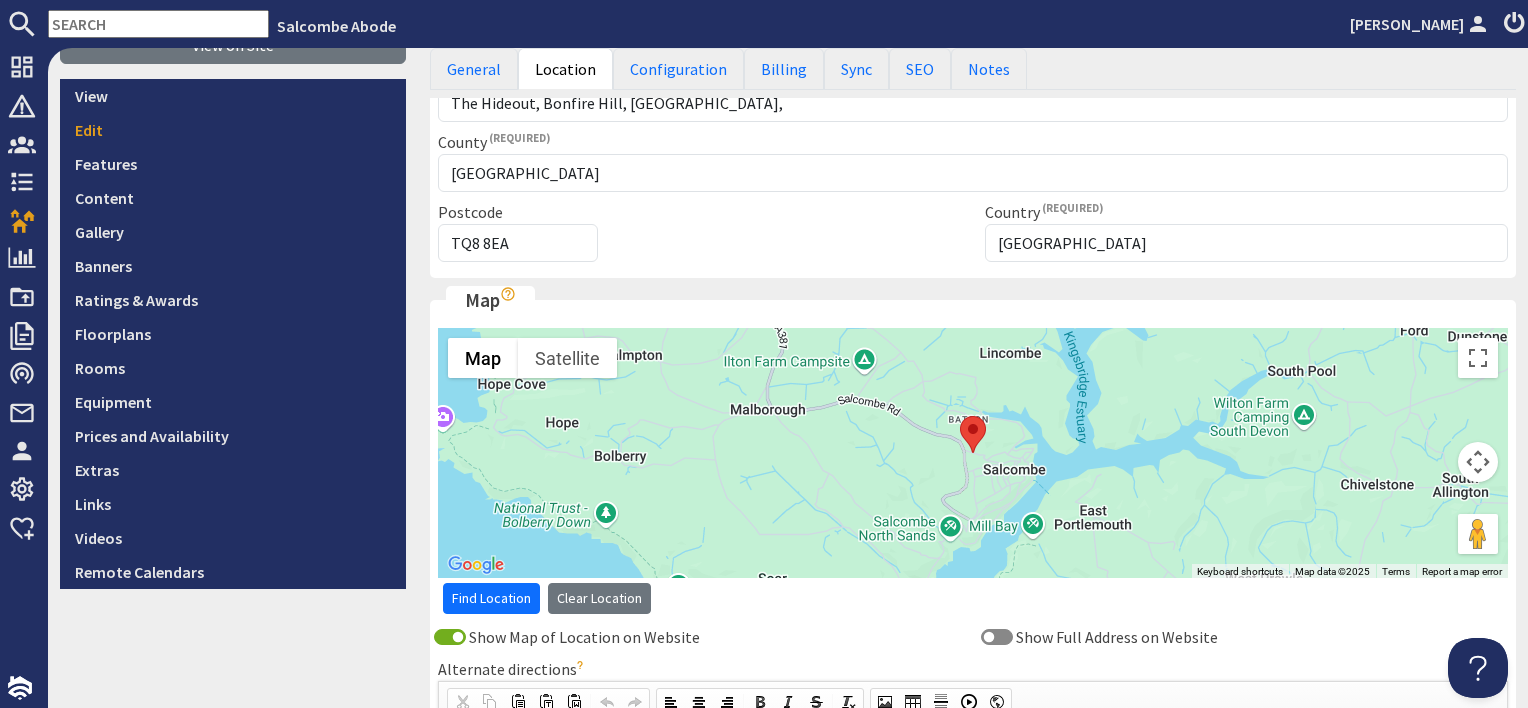scroll, scrollTop: 300, scrollLeft: 0, axis: vertical 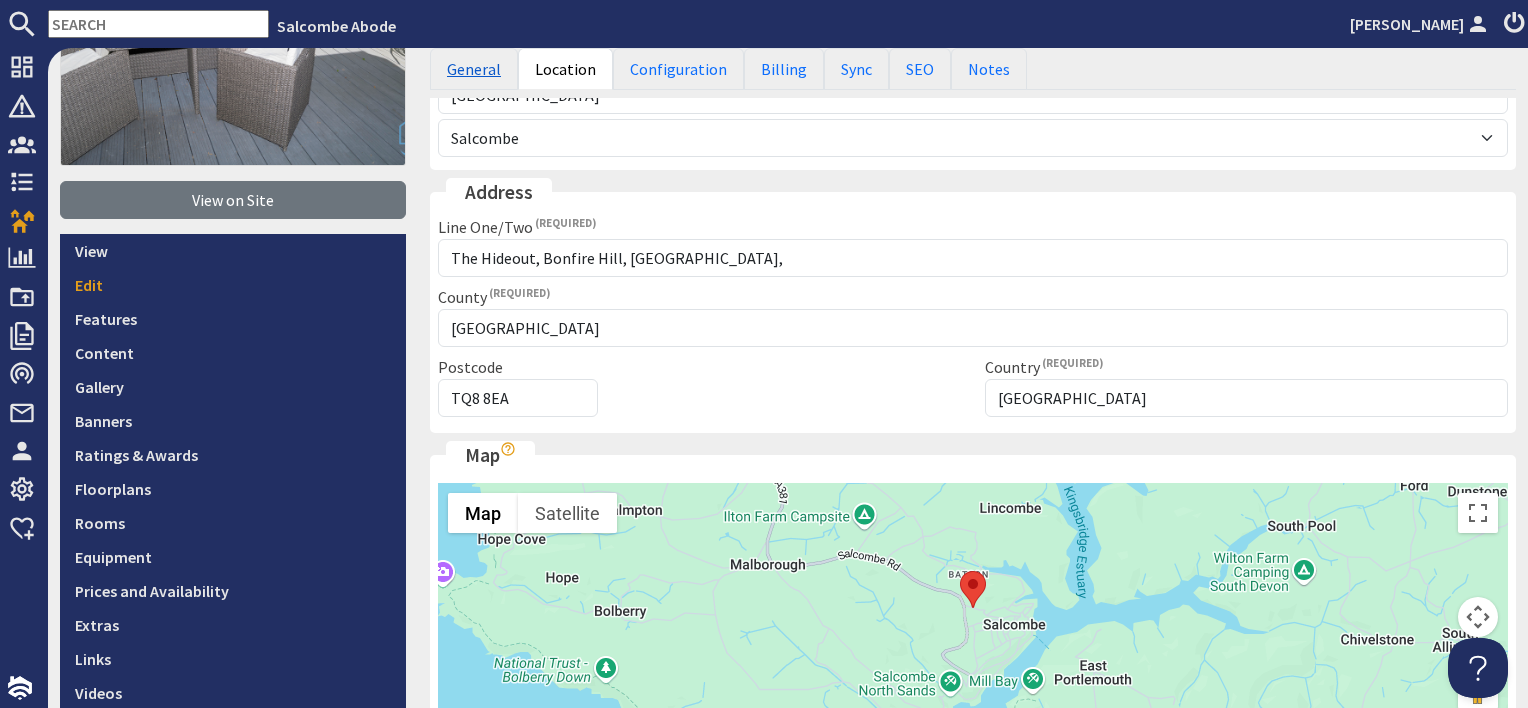 click on "General" at bounding box center [474, 69] 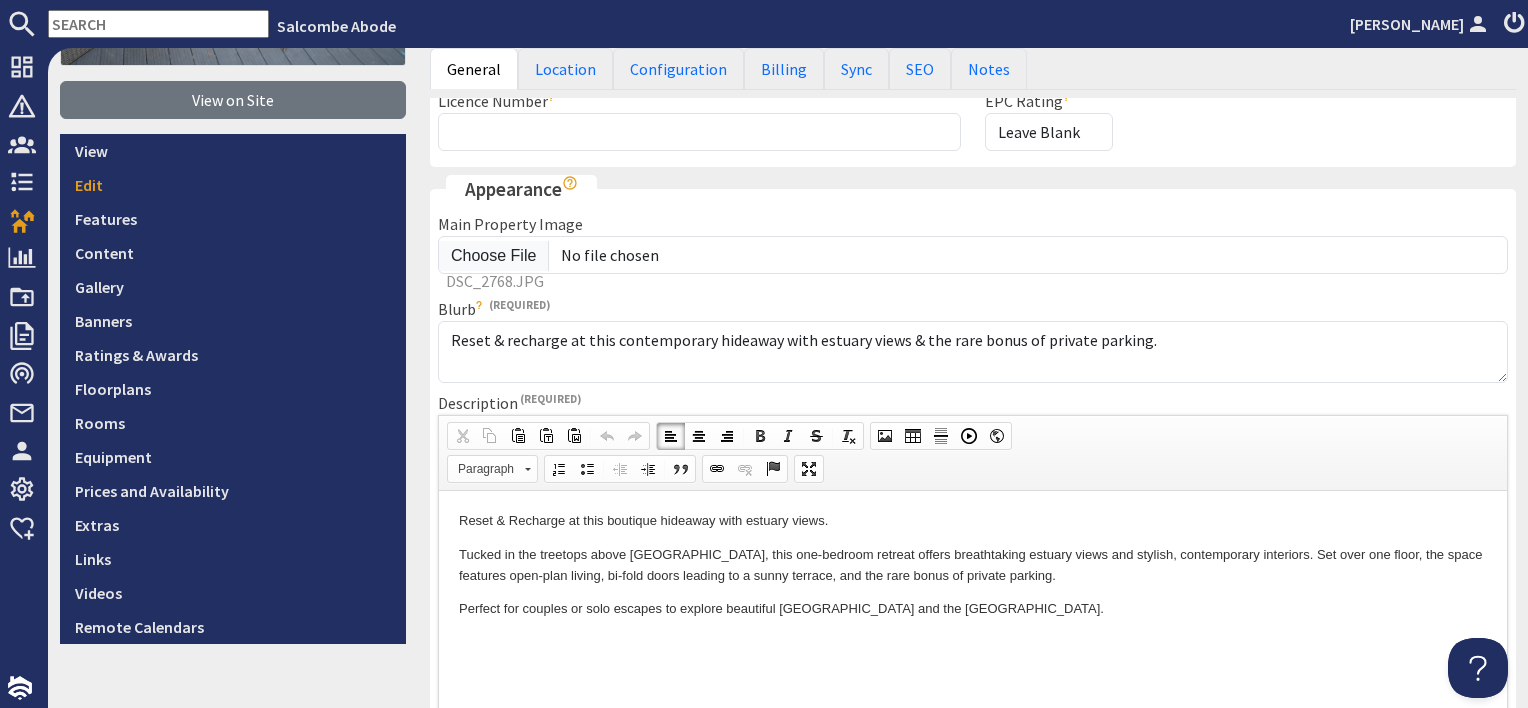 click on "Reset & Recharge at this boutique hideaway with estuary views. Tucked in the treetops above Salcombe, this one-bedroom retreat offers breathtaking estuary views and stylish, contemporary interiors. Set over one floor, the space features open-plan living, bi-fold doors leading to a sunny terrace, and the rare bonus of private parking. Perfect for couples or solo escapes to explore beautiful Salcombe and the South Hams." at bounding box center (973, 564) 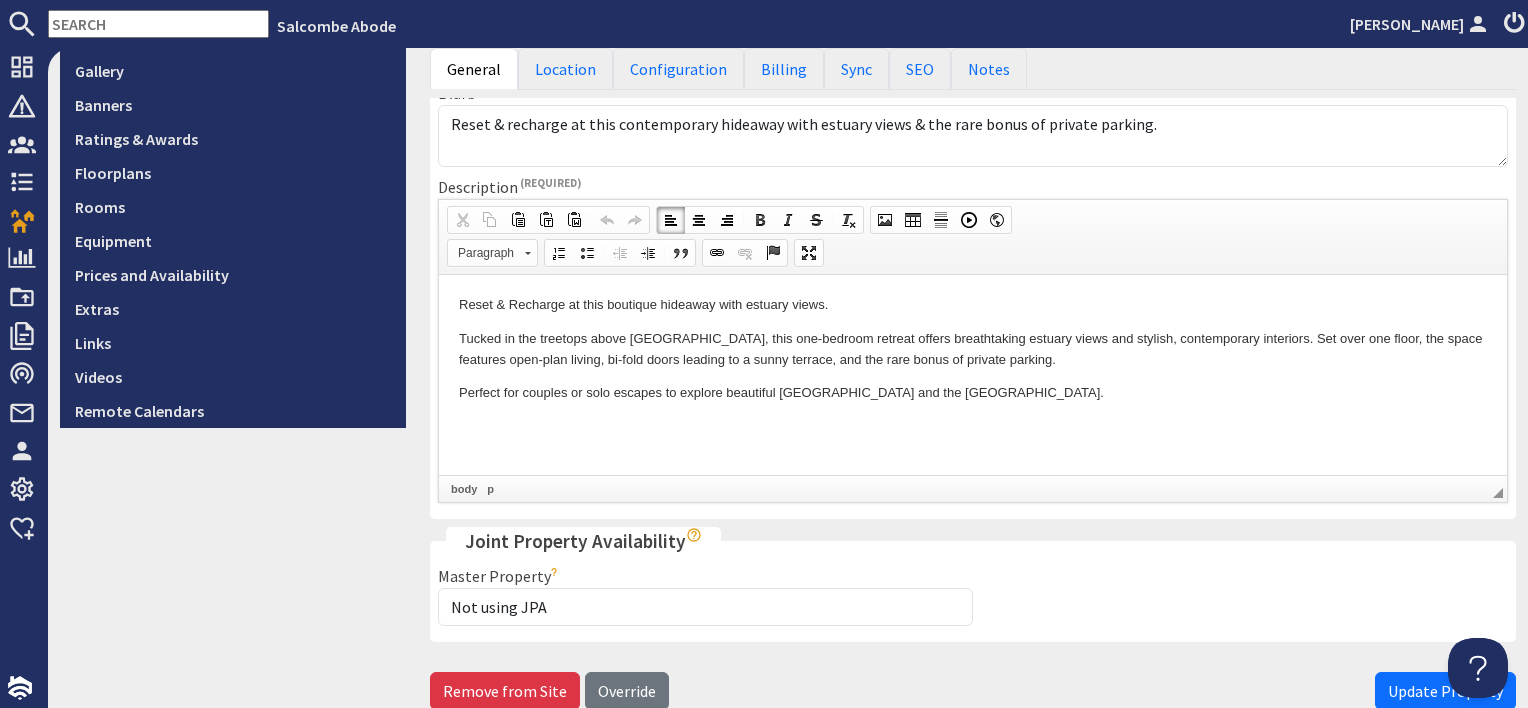 scroll, scrollTop: 521, scrollLeft: 0, axis: vertical 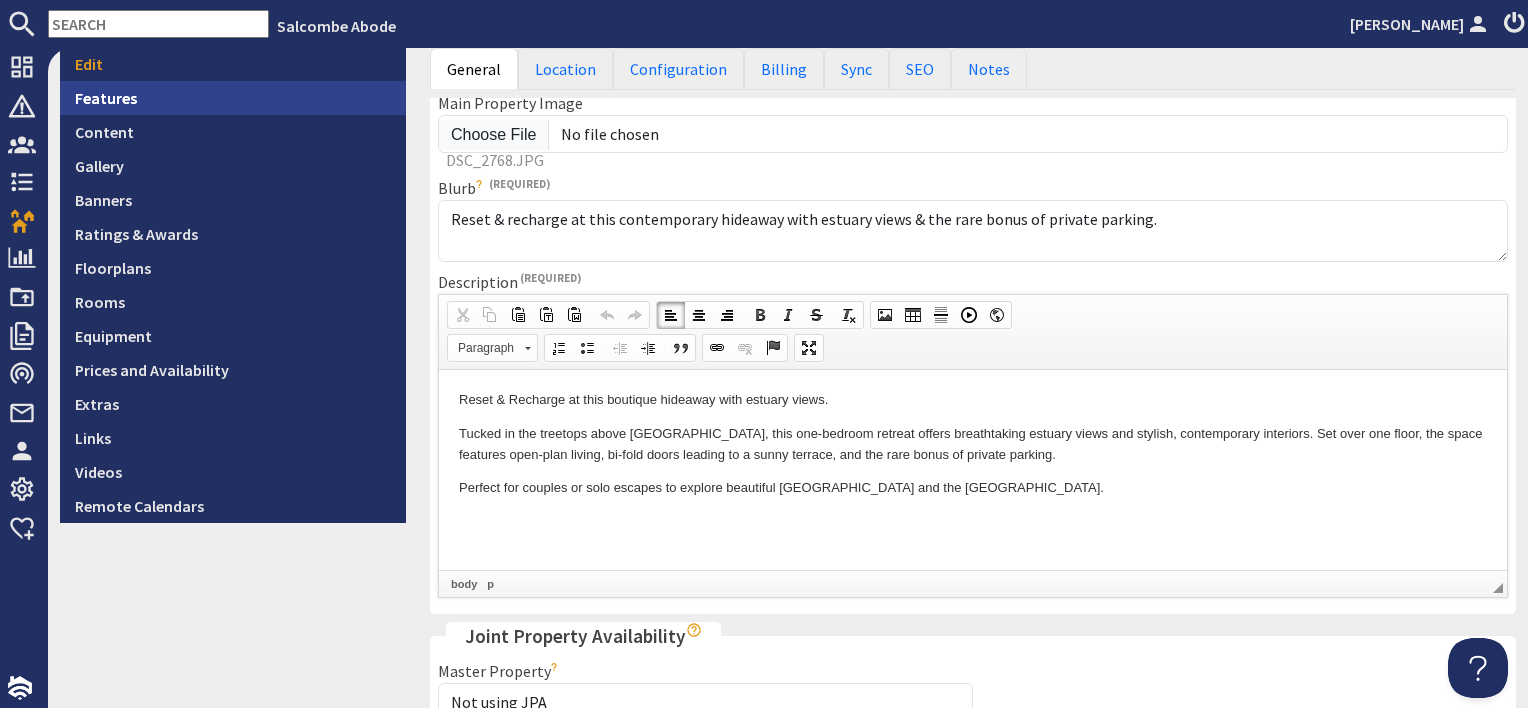 click on "Features" at bounding box center (233, 98) 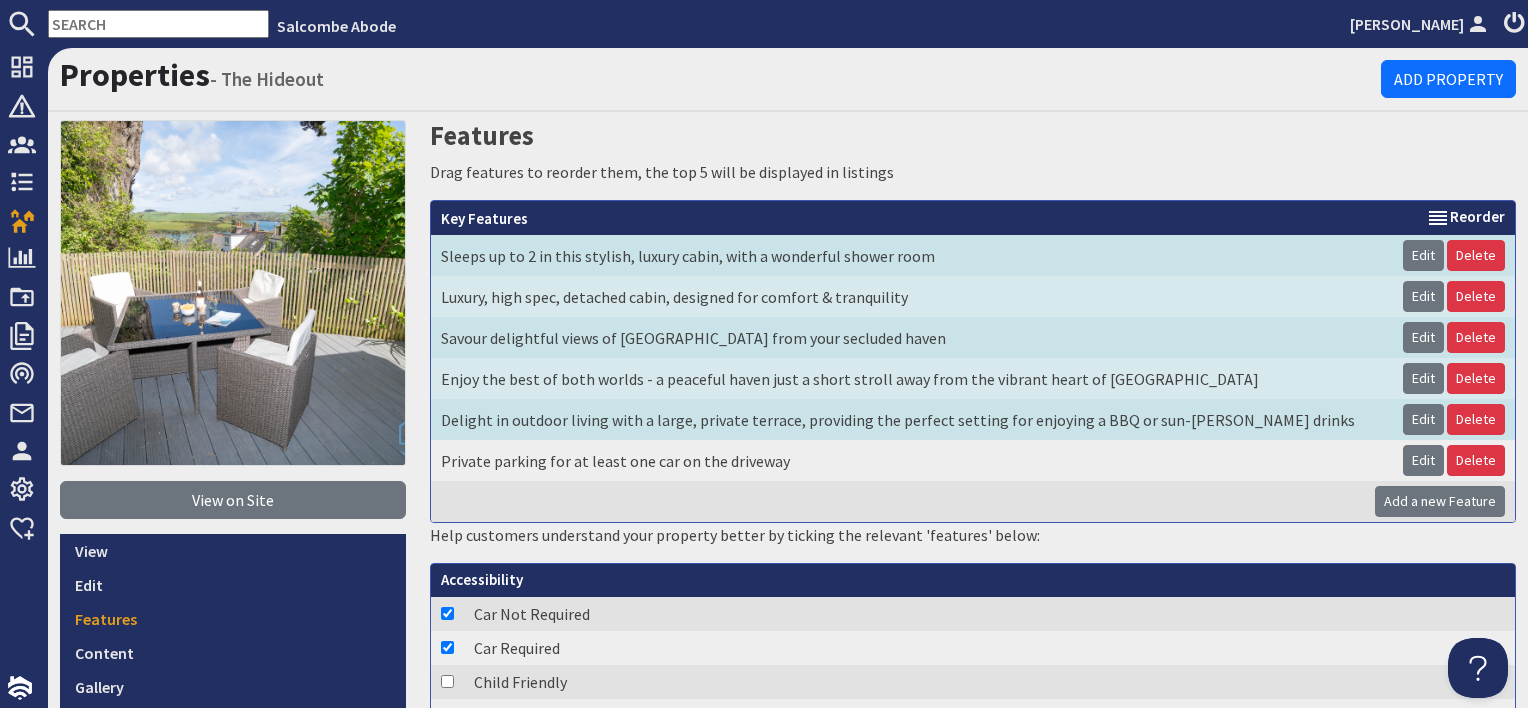 scroll, scrollTop: 0, scrollLeft: 0, axis: both 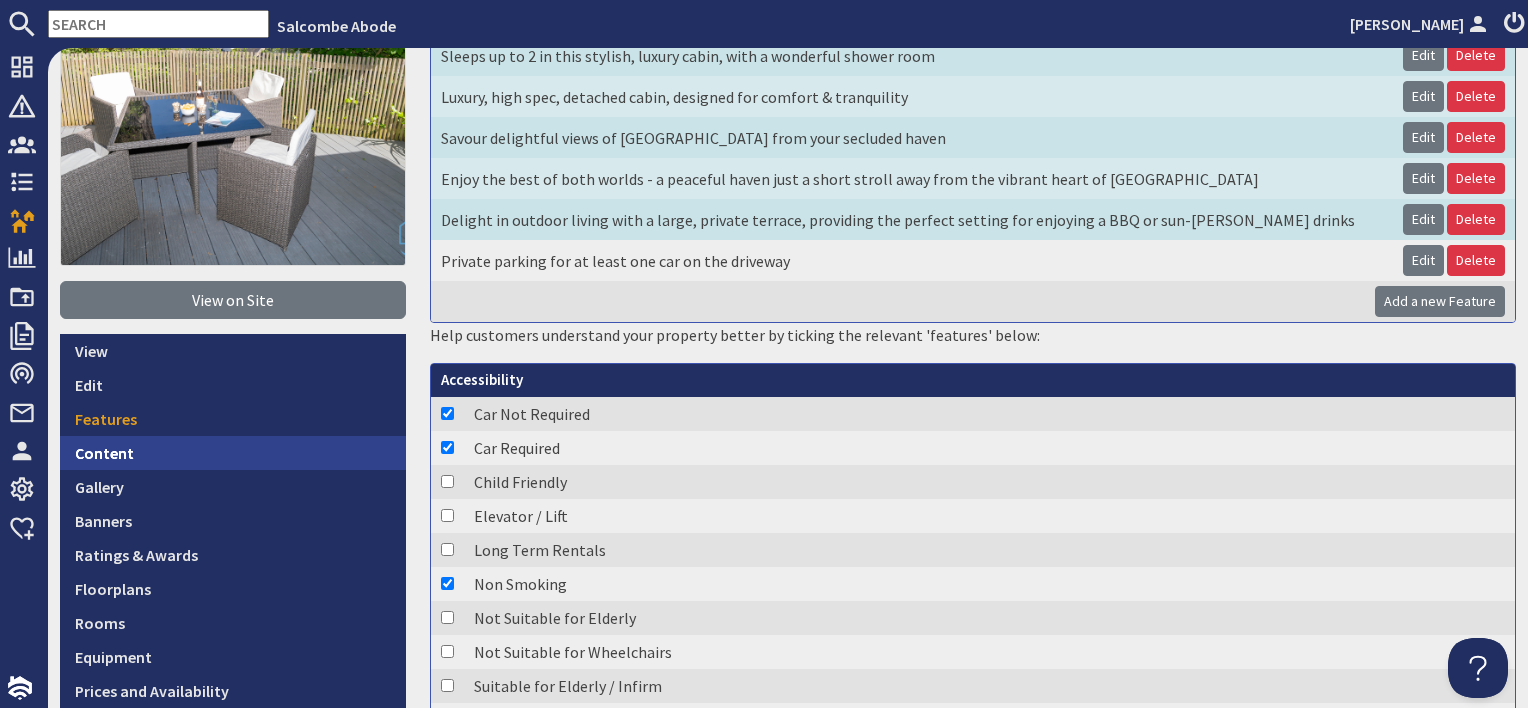 click on "Content" at bounding box center [233, 453] 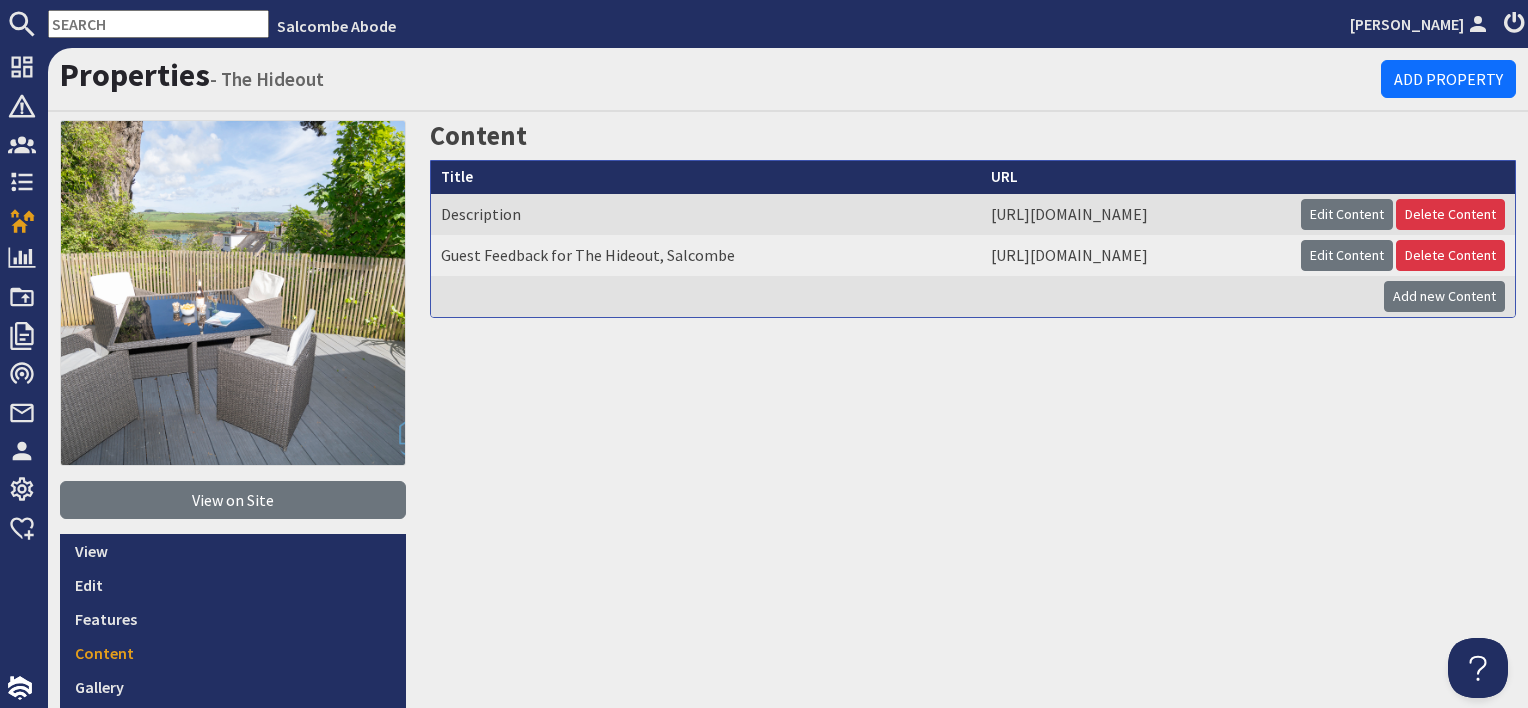 scroll, scrollTop: 0, scrollLeft: 0, axis: both 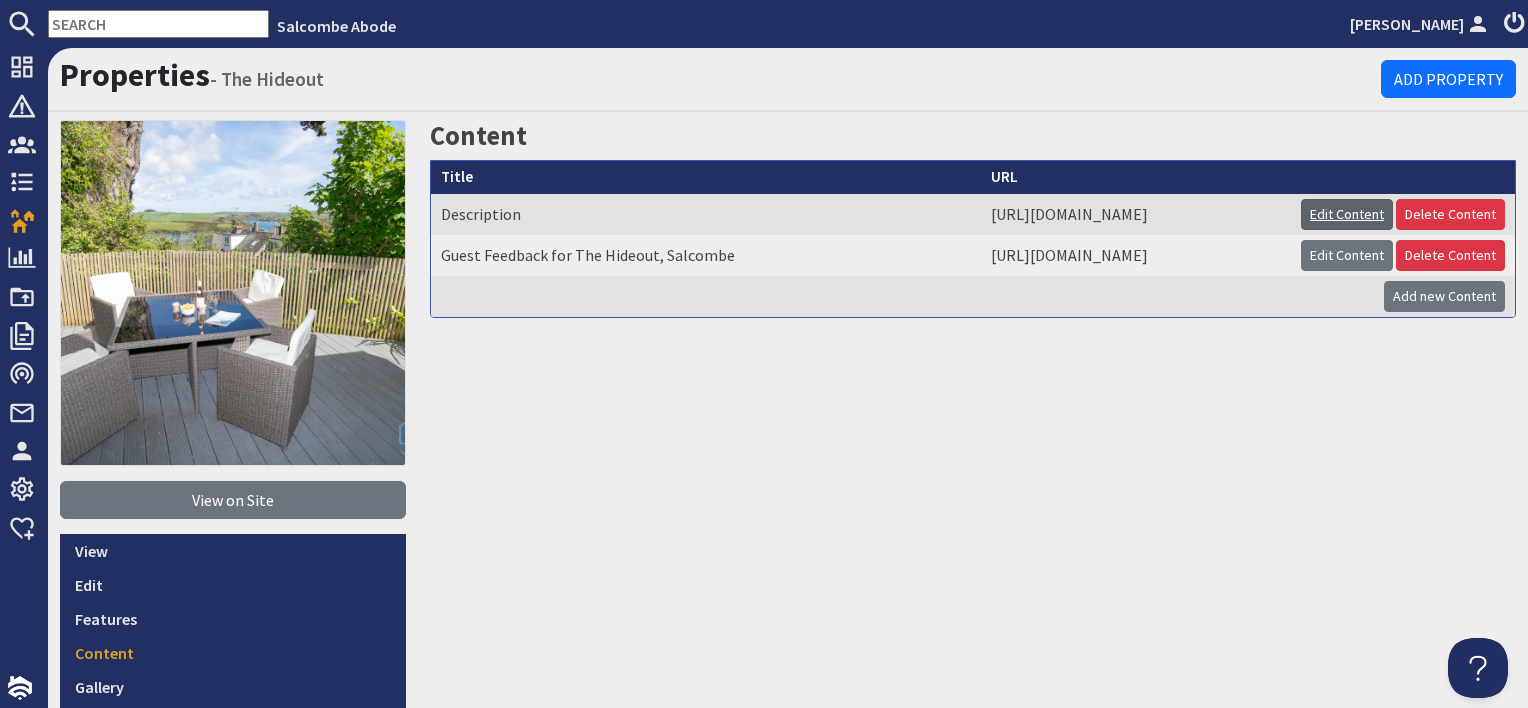 click on "Edit Content" at bounding box center [1347, 214] 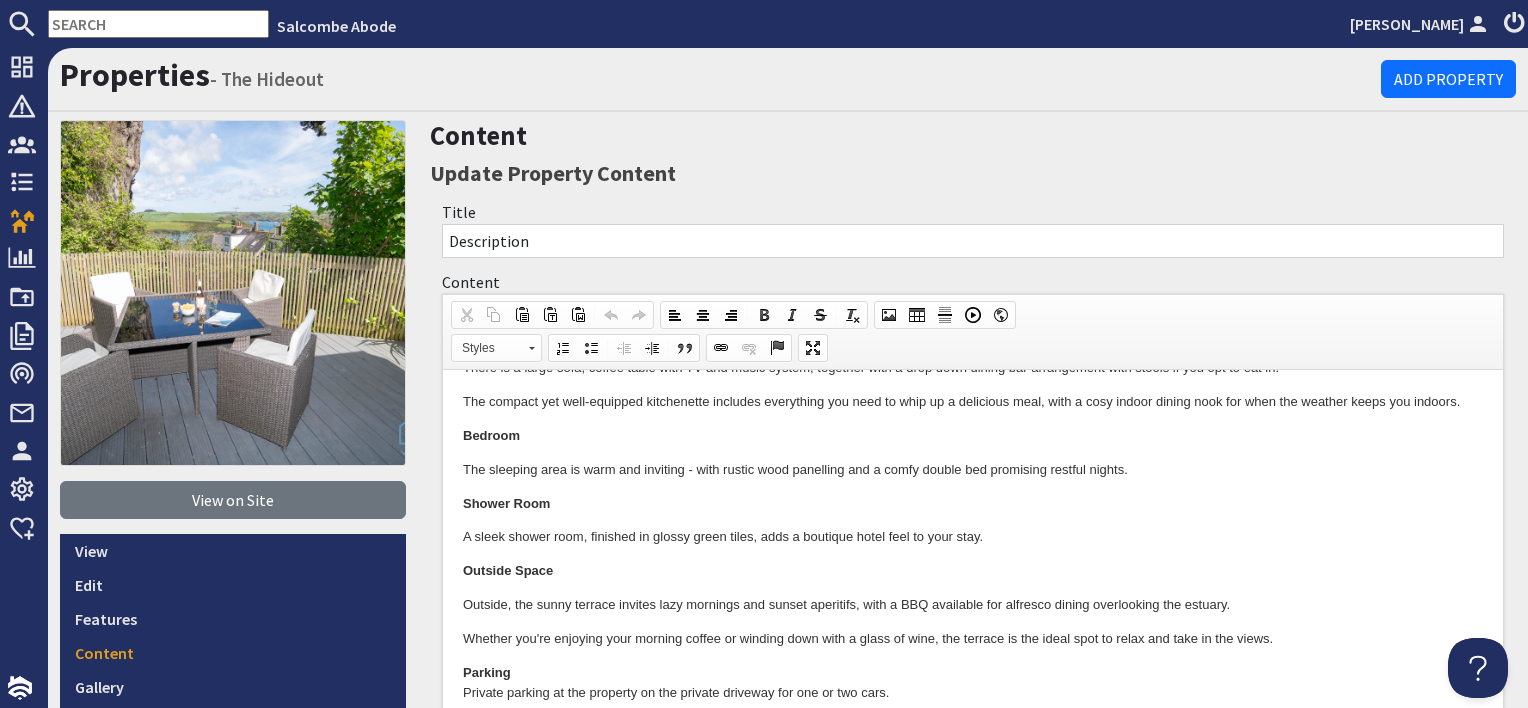scroll, scrollTop: 0, scrollLeft: 0, axis: both 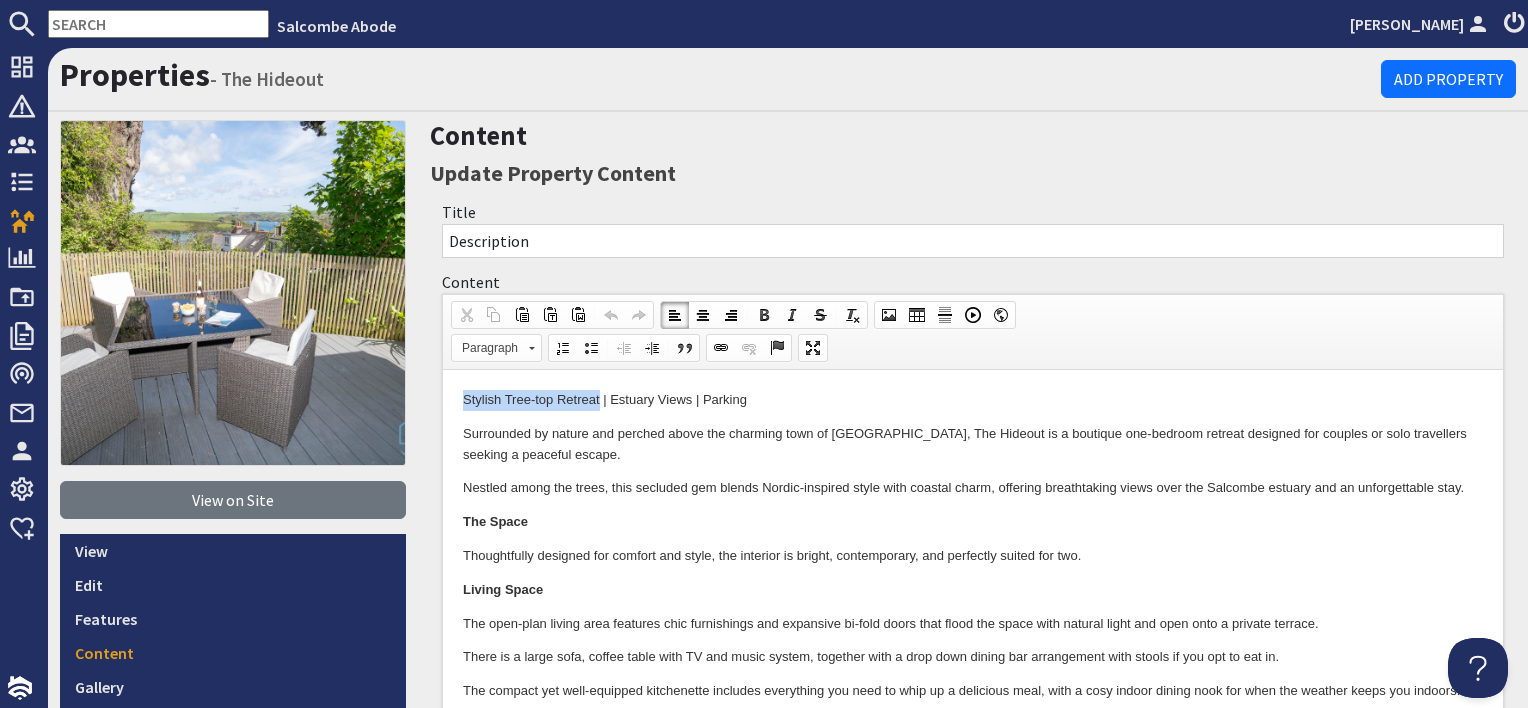 drag, startPoint x: 600, startPoint y: 403, endPoint x: 460, endPoint y: 403, distance: 140 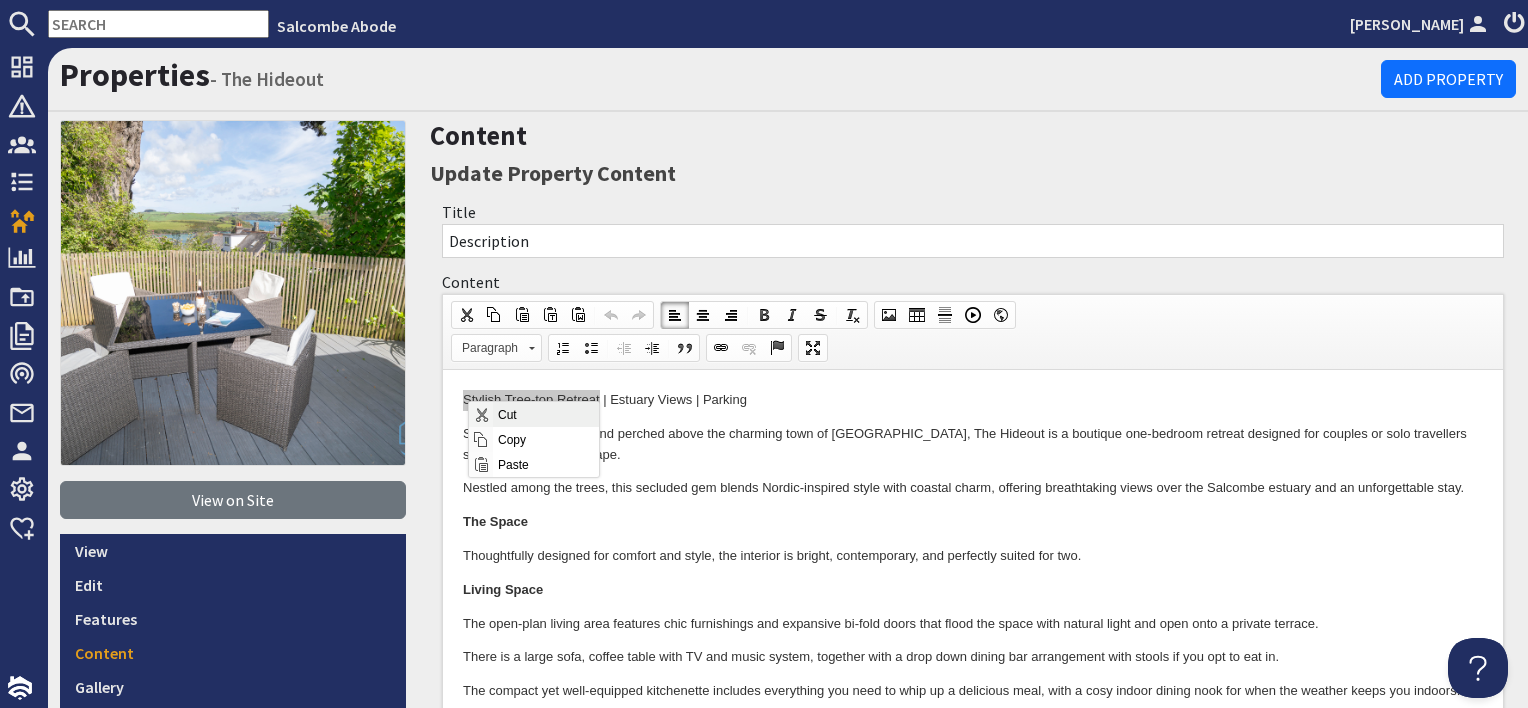scroll, scrollTop: 0, scrollLeft: 0, axis: both 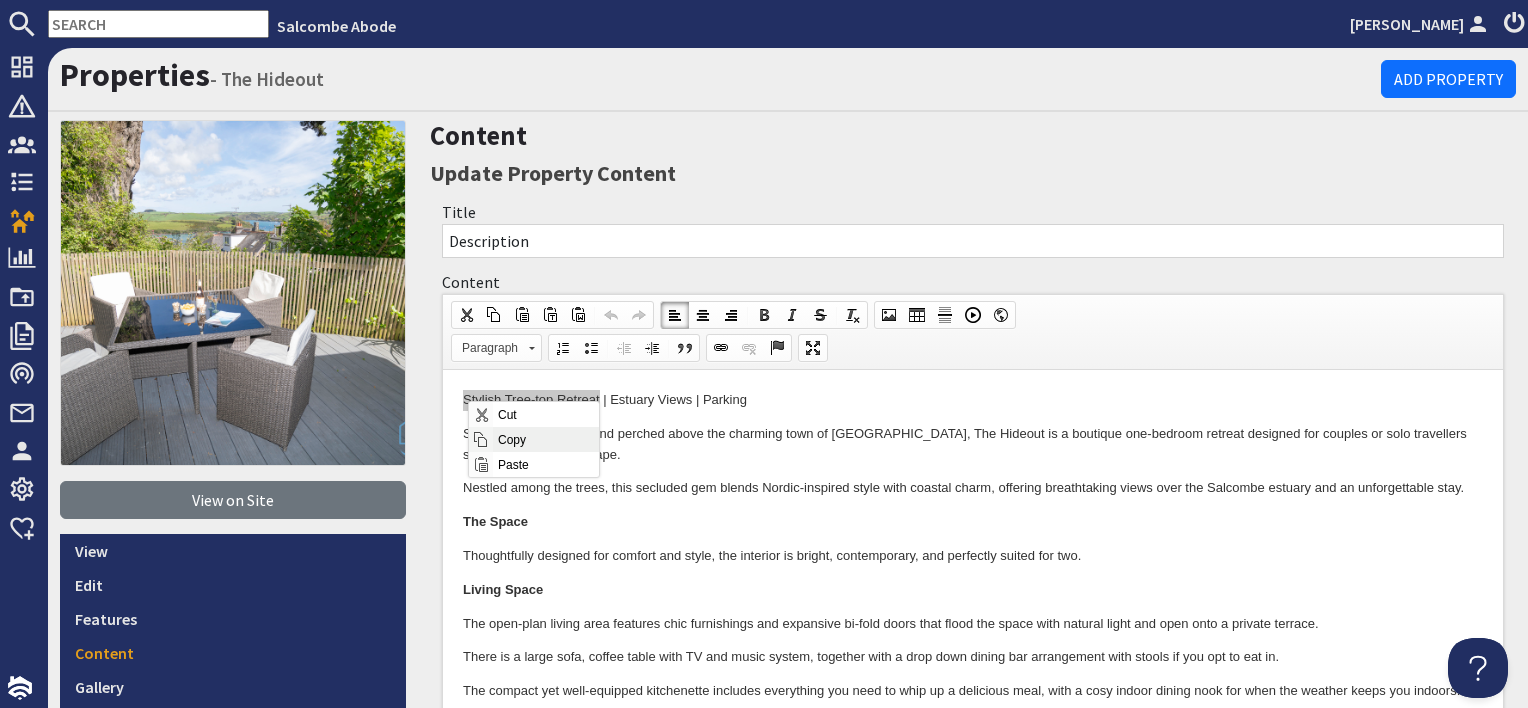 click on "Copy" at bounding box center (546, 439) 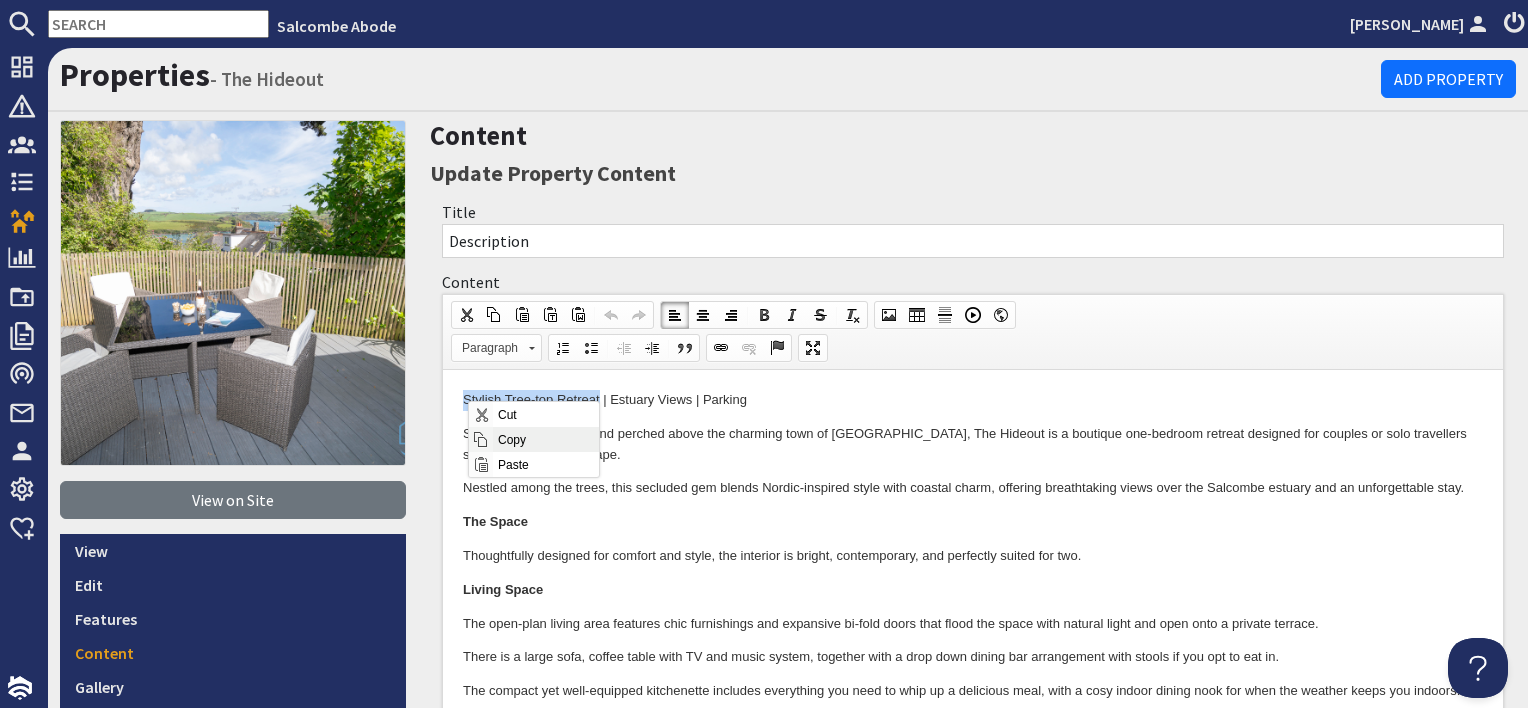 copy on "Stylish Tree-top Retreat" 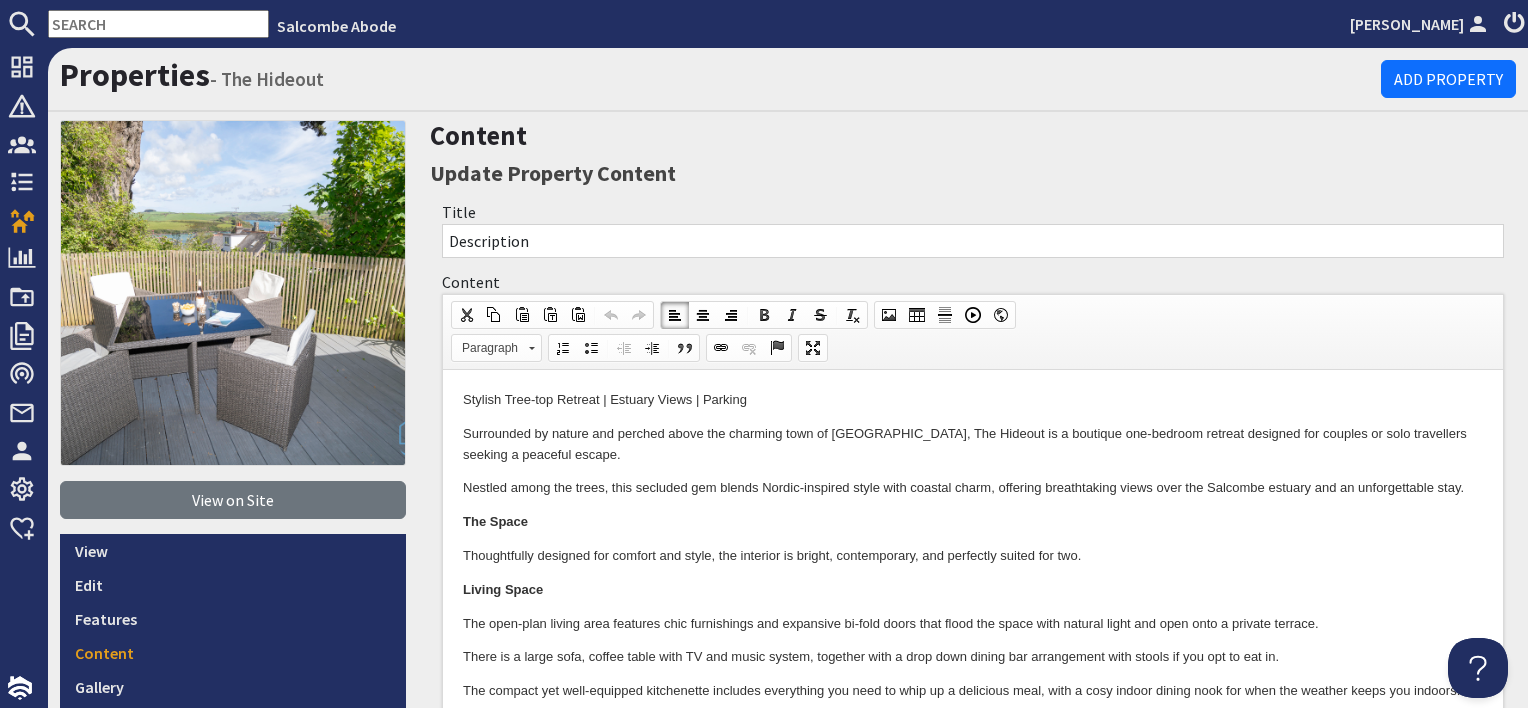 click on "Stylish Tree-top Retreat | Estuary Views | Parking Surrounded by nature and perched above the charming town of Salcombe, The Hideout is a boutique one-bedroom retreat designed for couples or solo travellers seeking a peaceful escape.  Nestled among the trees, this secluded gem blends Nordic-inspired style with coastal charm, offering breathtaking views over the Salcombe estuary and an unforgettable stay. The Space Thoughtfully designed for comfort and style, the interior is bright, contemporary, and perfectly suited for two.  Living Space  The open-plan living area features chic furnishings and expansive bi-fold doors that flood the space with natural light and open onto a private terrace.  There is a large sofa, coffee table with TV and music system, together with a drop down dining bar arrangement with stools if you opt to eat in.  The compact yet well-equipped kitchenette includes everything you need to whip up a delicious meal, with a cosy indoor dining nook for when the weather keeps you indoors." at bounding box center (973, 925) 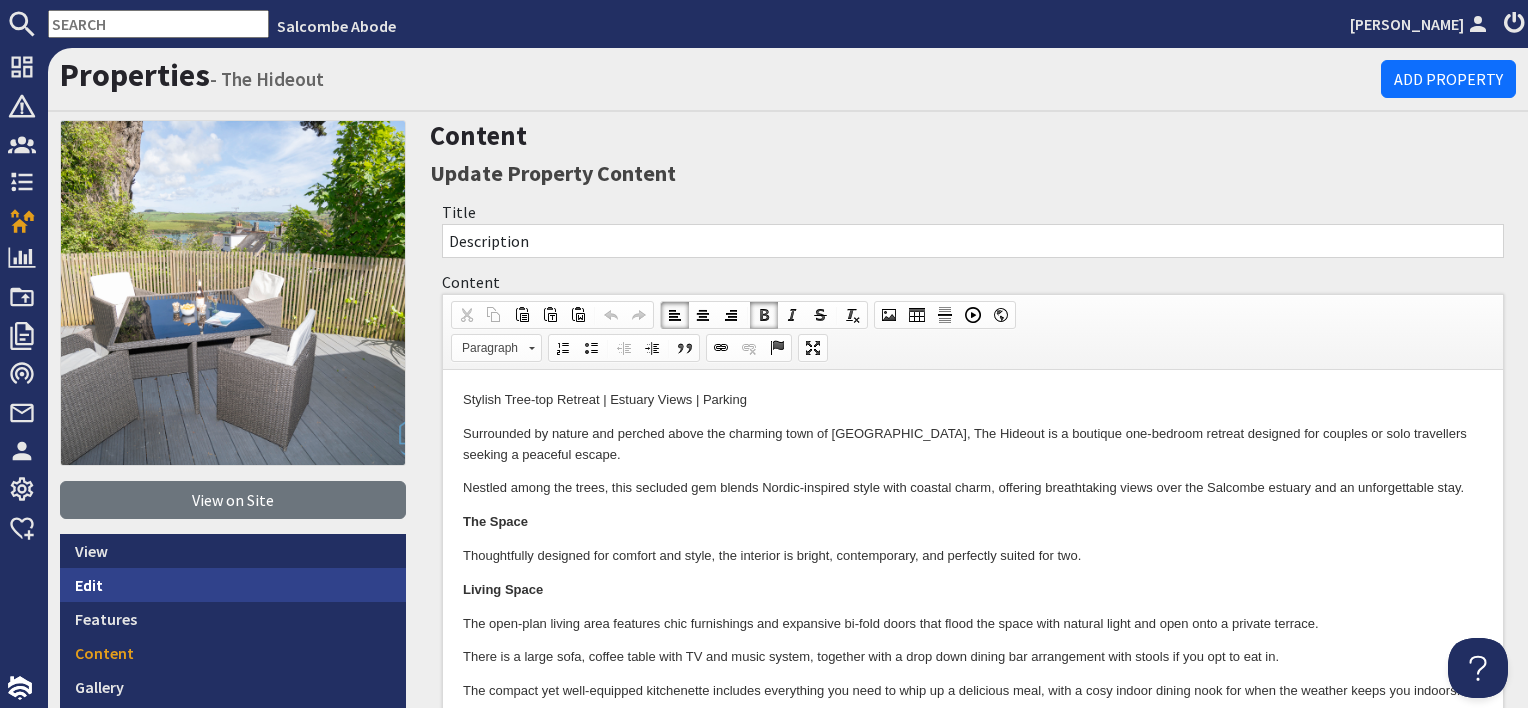 click on "Edit" at bounding box center (233, 585) 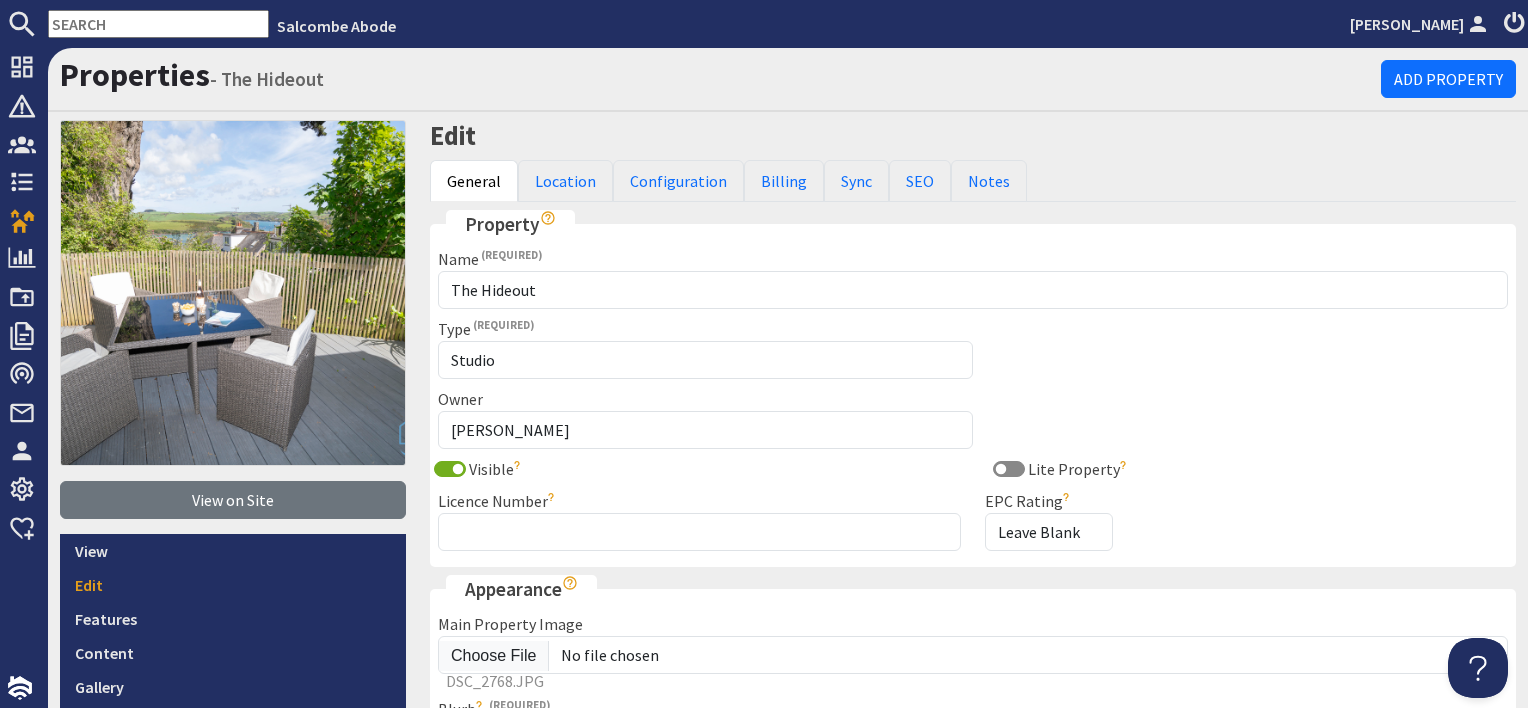 scroll, scrollTop: 0, scrollLeft: 0, axis: both 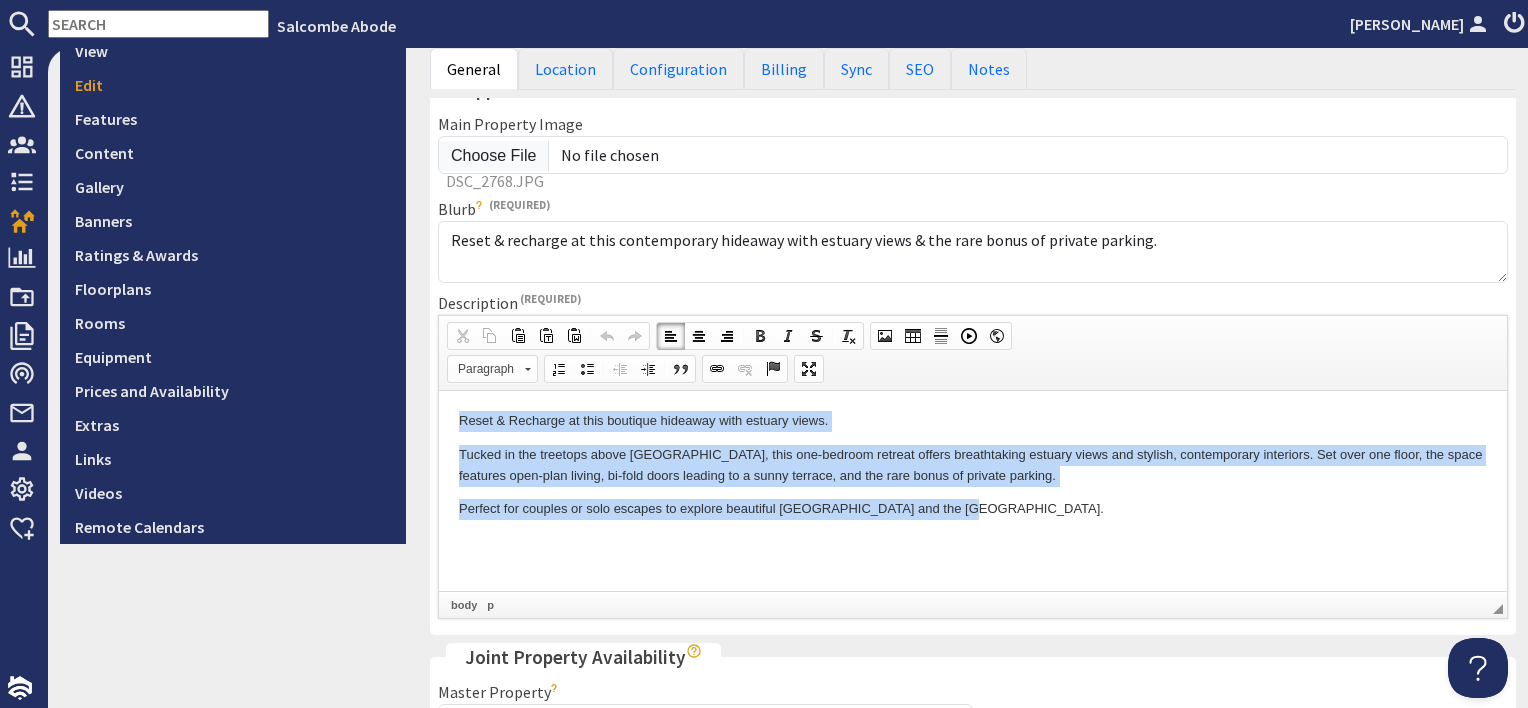drag, startPoint x: 868, startPoint y: 489, endPoint x: 437, endPoint y: 417, distance: 436.97253 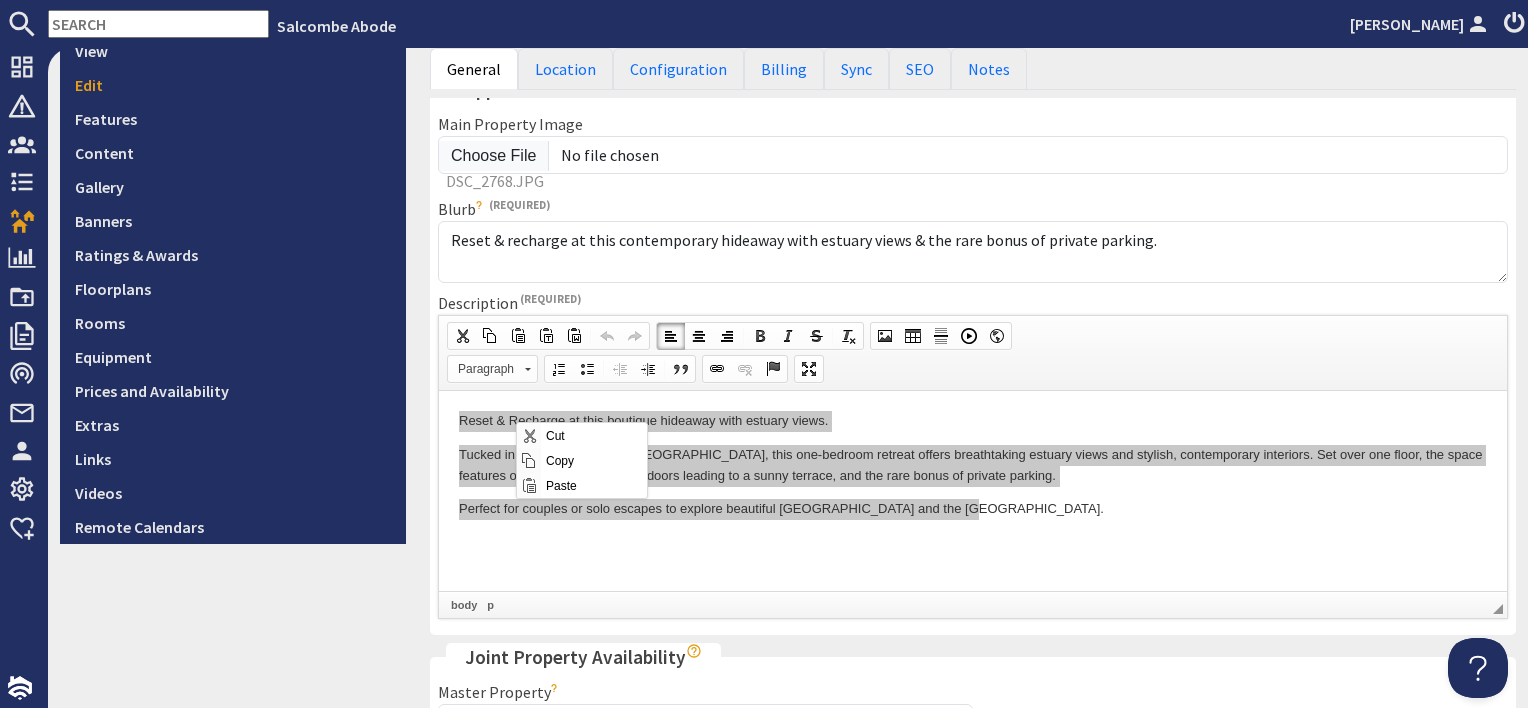 scroll, scrollTop: 0, scrollLeft: 0, axis: both 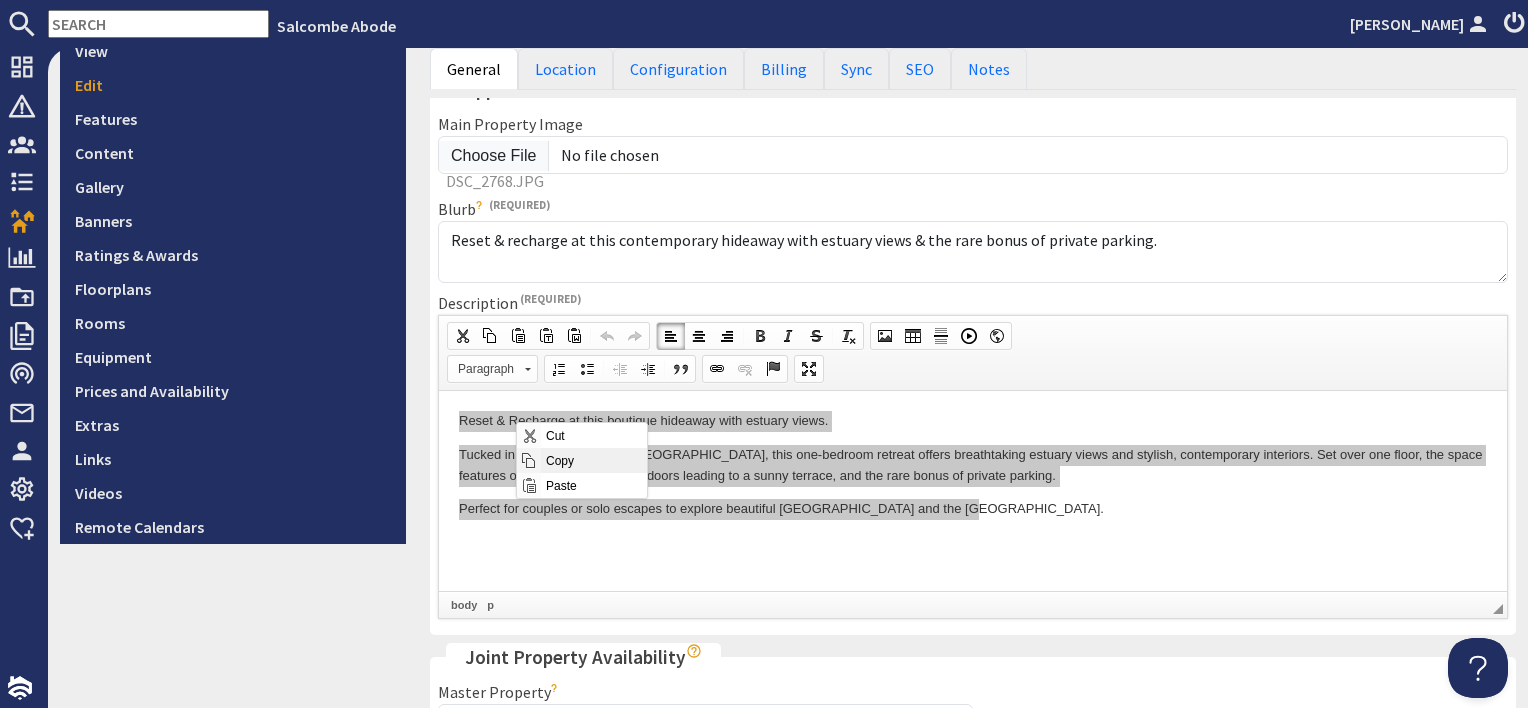 click on "Copy" at bounding box center (594, 460) 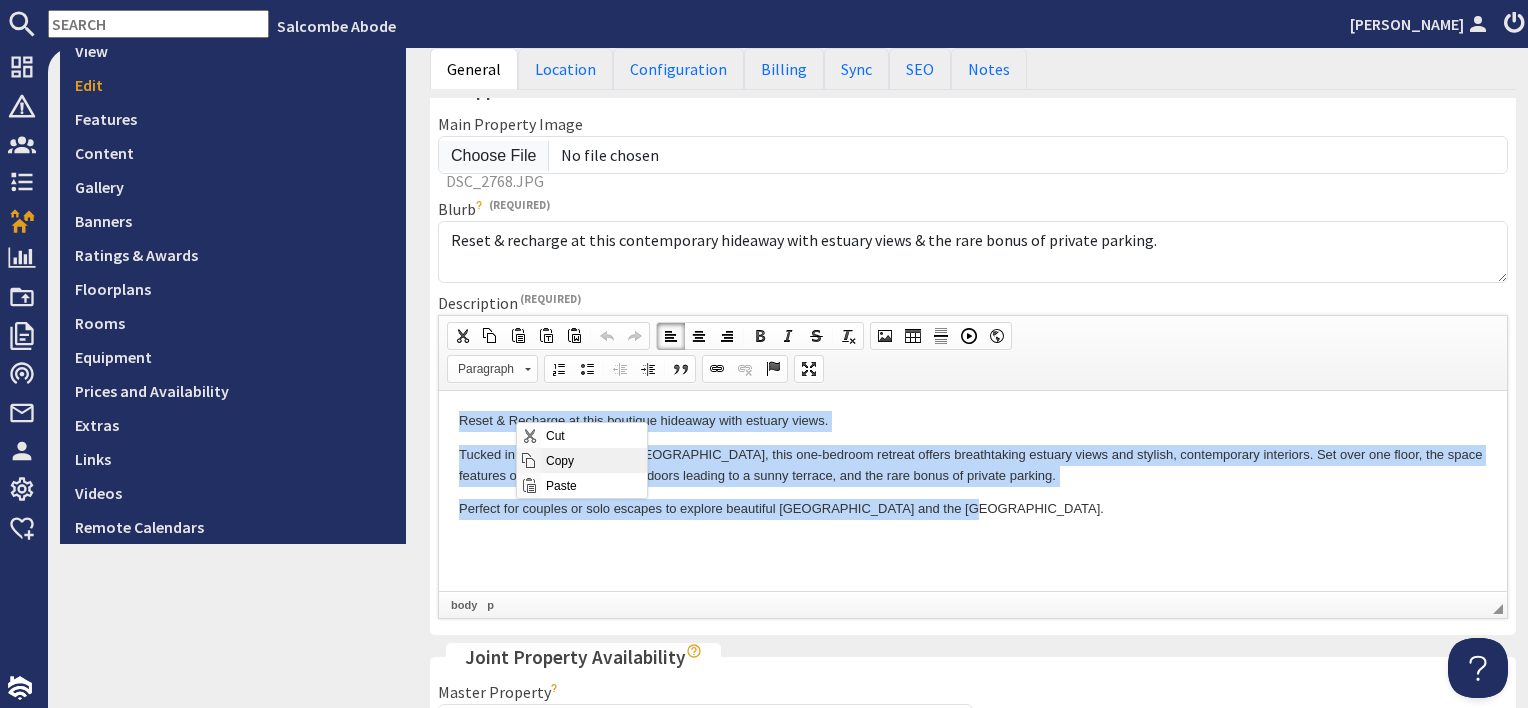 copy on "Reset & Recharge at this boutique hideaway with estuary views. Tucked in the treetops above Salcombe, this one-bedroom retreat offers breathtaking estuary views and stylish, contemporary interiors. Set over one floor, the space features open-plan living, bi-fold doors leading to a sunny terrace, and the rare bonus of private parking. Perfect for couples or solo escapes to explore beautiful Salcombe and the South Hams." 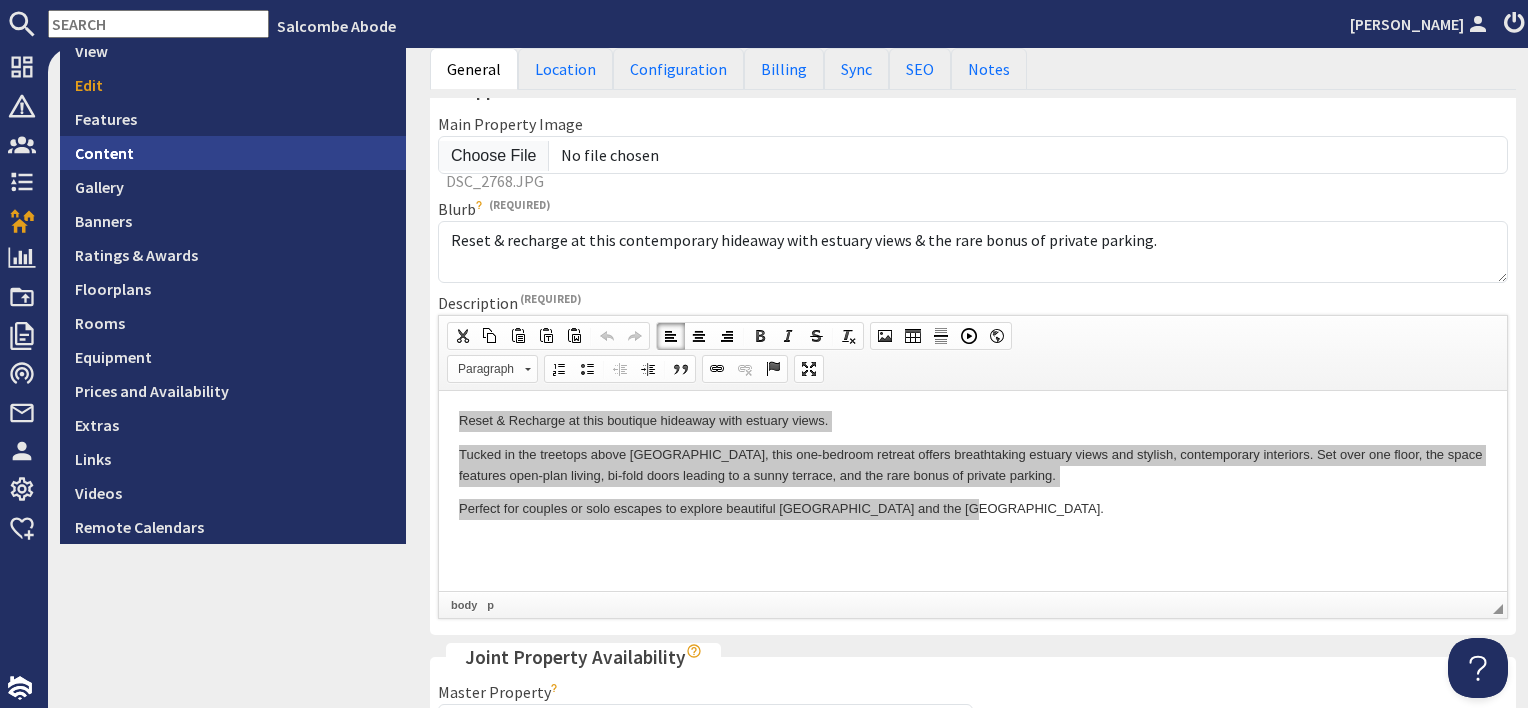 click on "Content" at bounding box center [233, 153] 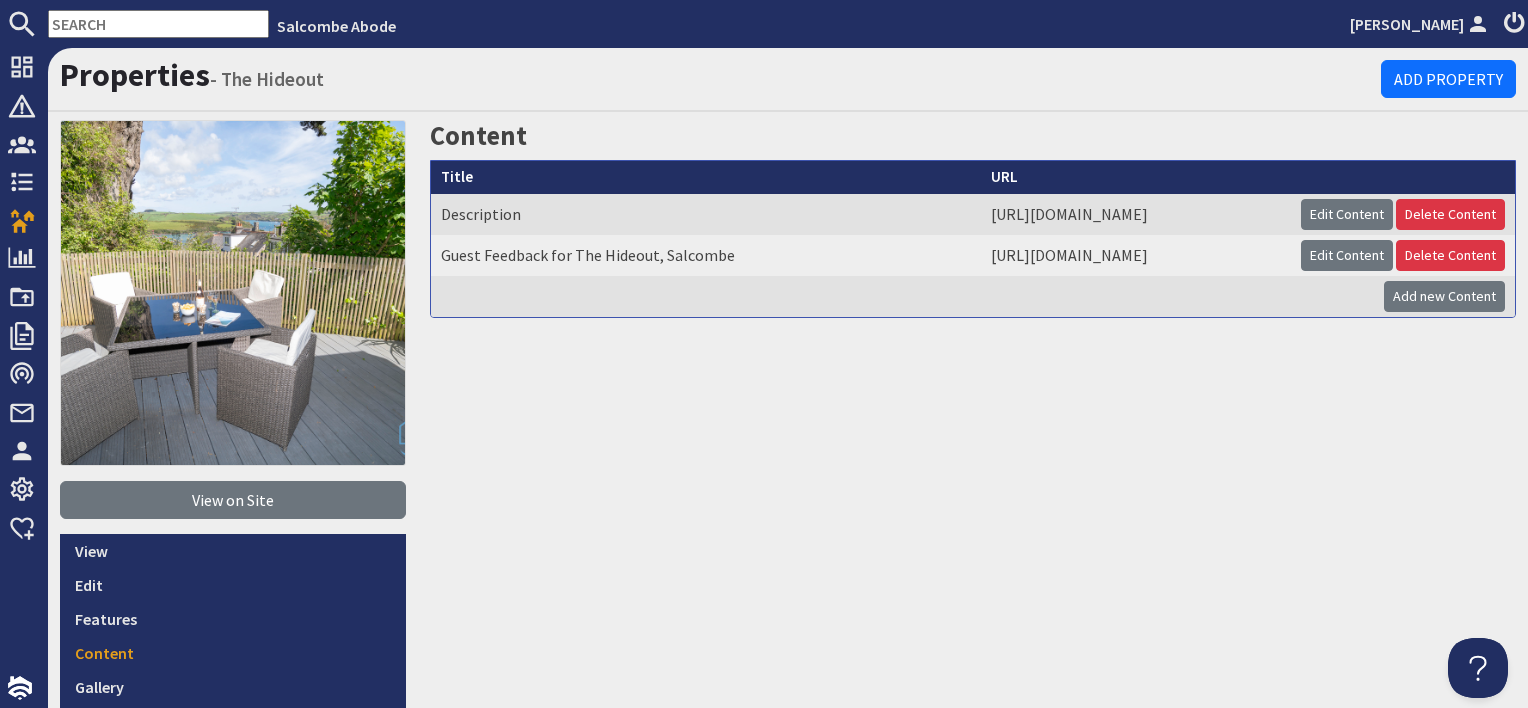 scroll, scrollTop: 0, scrollLeft: 0, axis: both 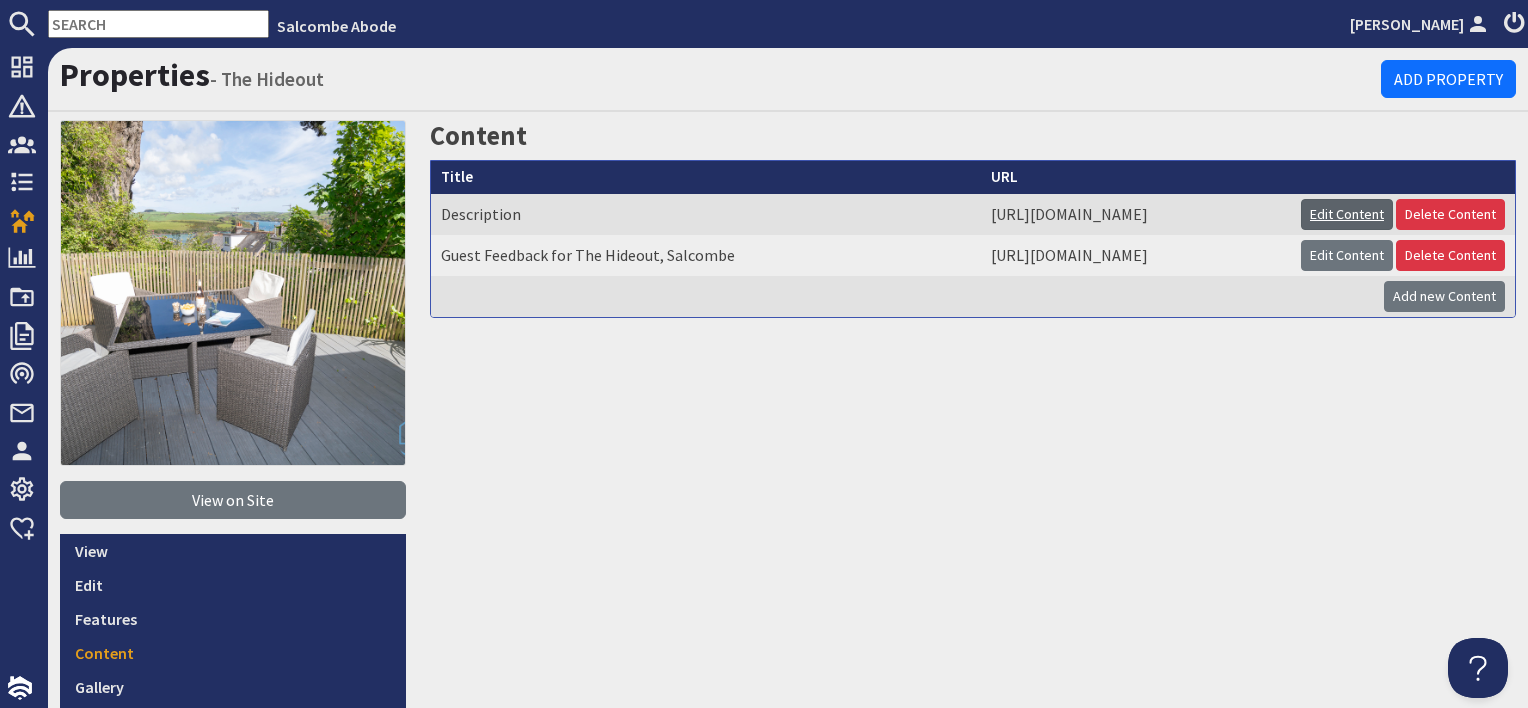 click on "Edit Content" at bounding box center [1347, 214] 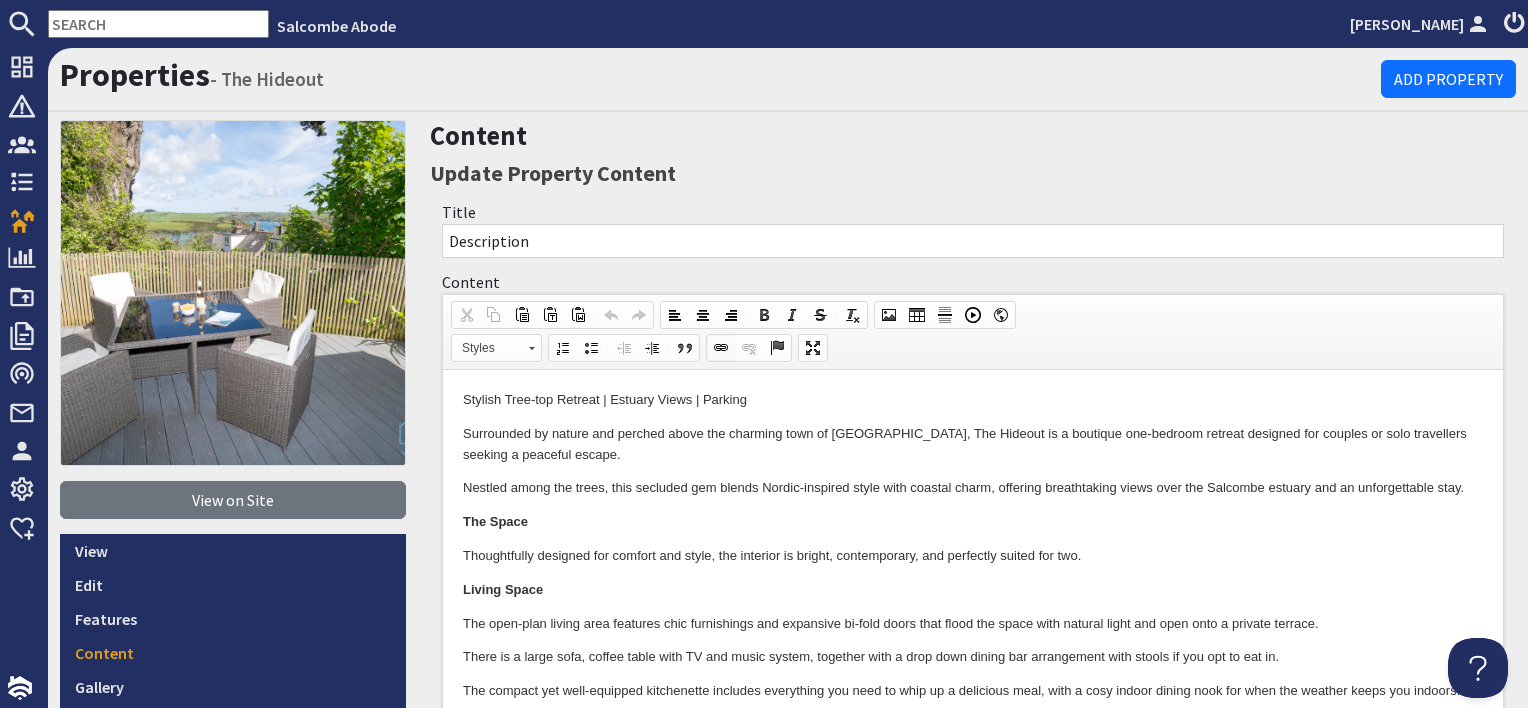 scroll, scrollTop: 0, scrollLeft: 0, axis: both 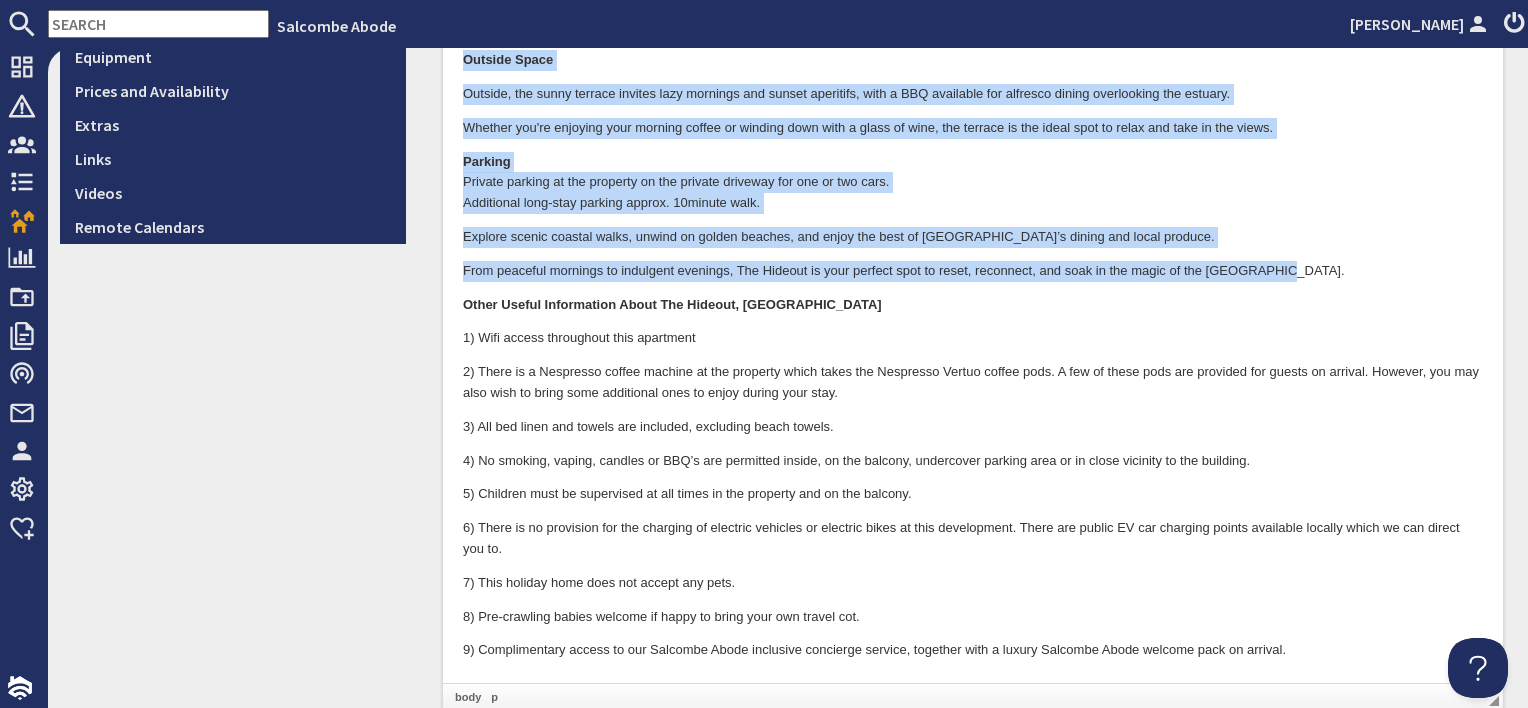 drag, startPoint x: 463, startPoint y: -404, endPoint x: 1319, endPoint y: 278, distance: 1094.4679 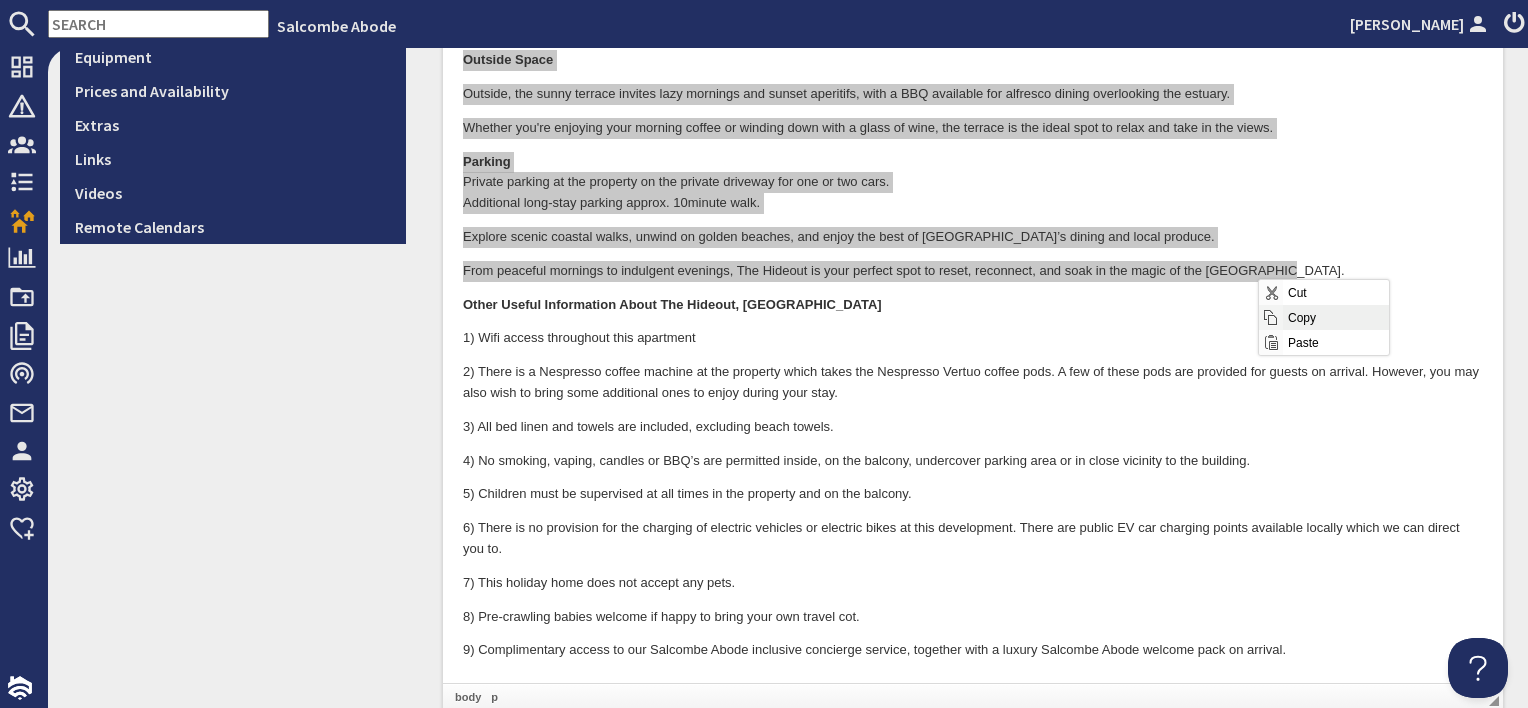 scroll, scrollTop: 0, scrollLeft: 0, axis: both 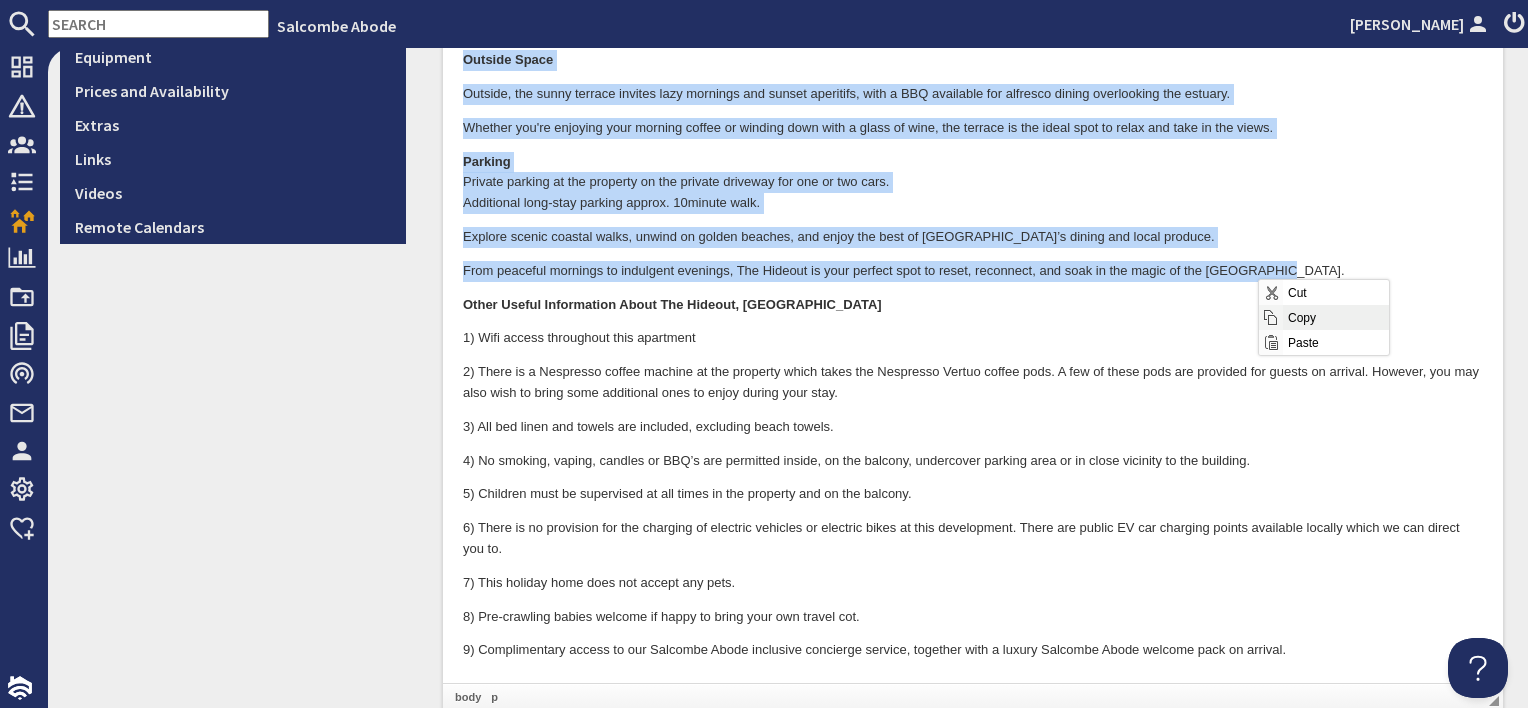 copy on "Stylish Tree-top Retreat | Estuary Views | Parking Surrounded by nature and perched above the charming town of Salcombe, The Hideout is a boutique one-bedroom retreat designed for couples or solo travellers seeking a peaceful escape.  Nestled among the trees, this secluded gem blends Nordic-inspired style with coastal charm, offering breathtaking views over the Salcombe estuary and an unforgettable stay. The Space Thoughtfully designed for comfort and style, the interior is bright, contemporary, and perfectly suited for two.  Living Space  The open-plan living area features chic furnishings and expansive bi-fold doors that flood the space with natural light and open onto a private terrace.  There is a large sofa, coffee table with TV and music system, together with a drop down dining bar arrangement with stools if you opt to eat in.  The compact yet well-equipped kitchenette includes everything you need to whip up a delicious meal, with a cosy indoor dining nook for when the weather keeps you indoors. Bedr..." 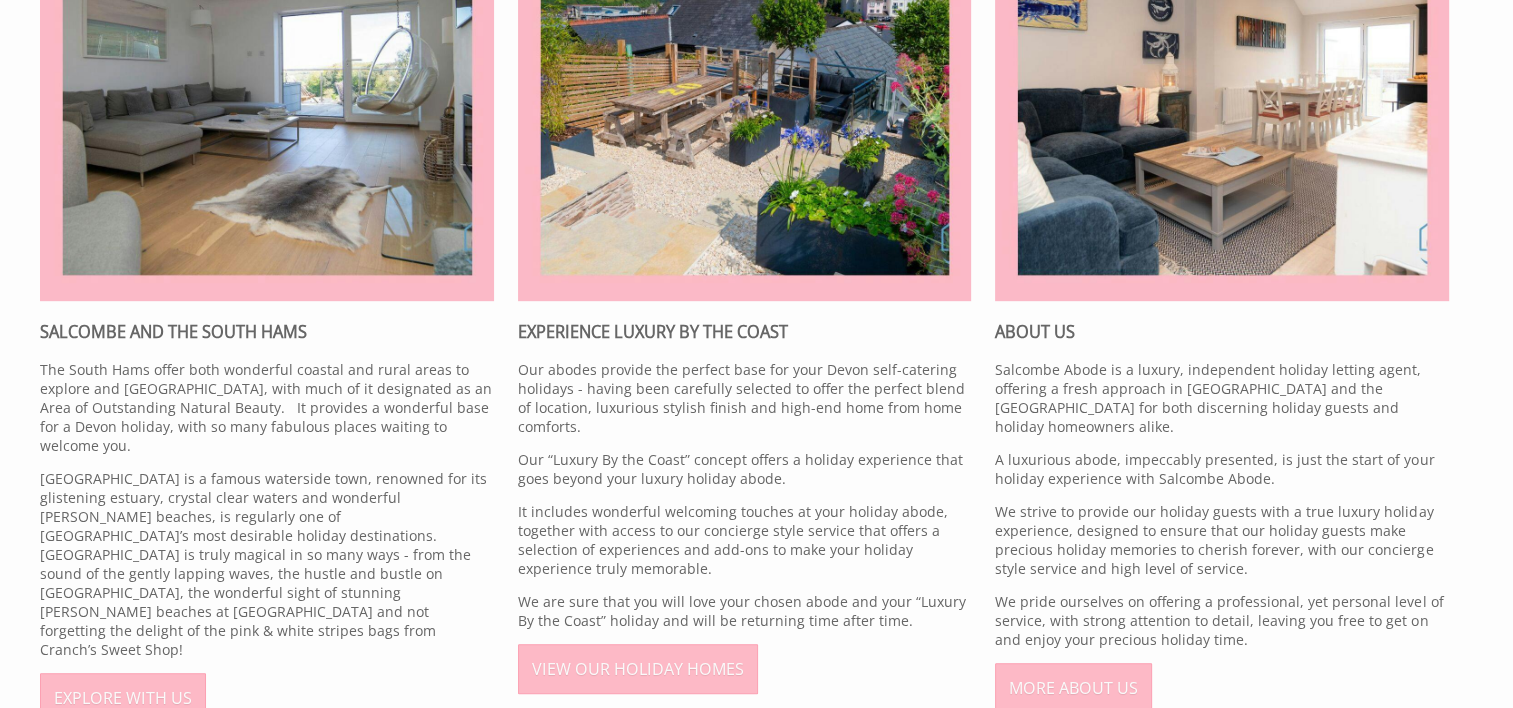 scroll, scrollTop: 1000, scrollLeft: 0, axis: vertical 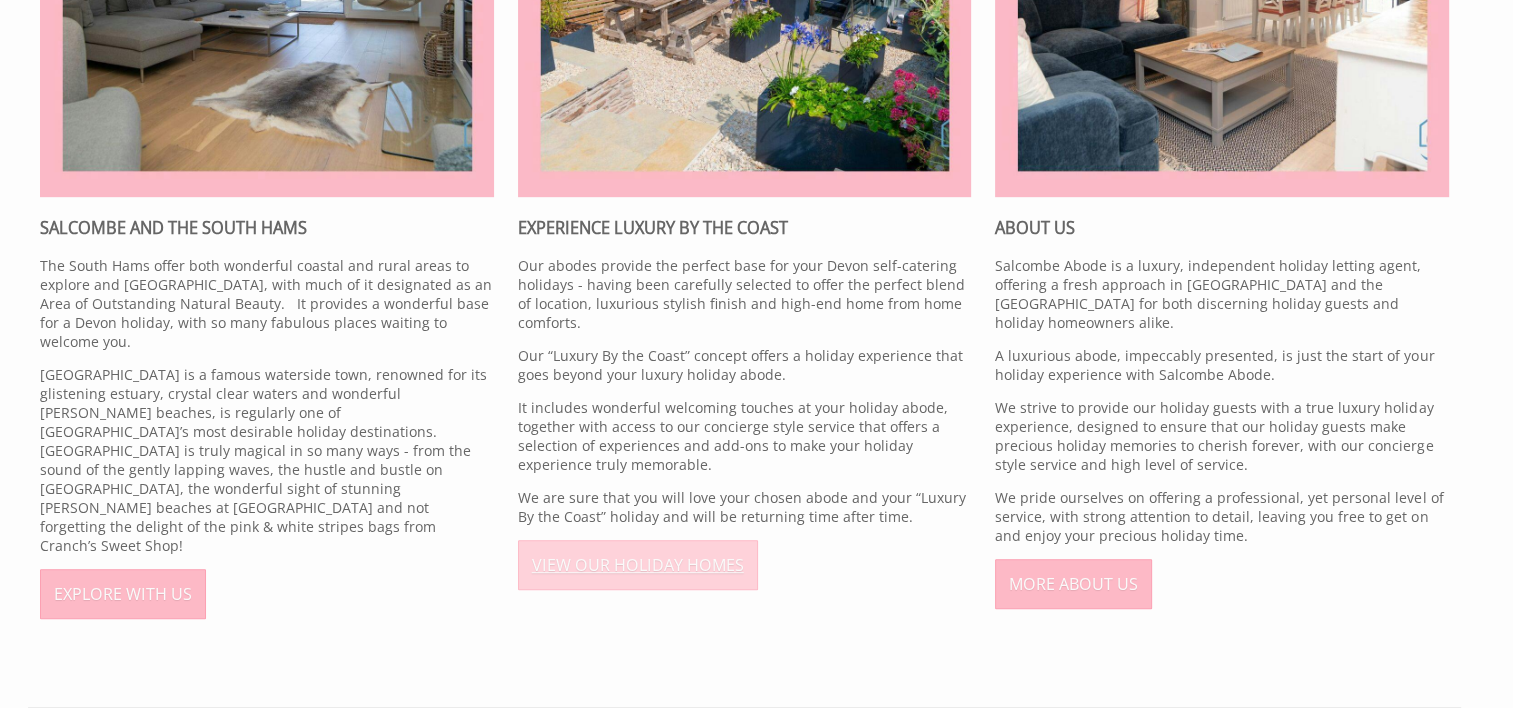 click on "VIEW OUR HOLIDAY HOMES" at bounding box center [638, 565] 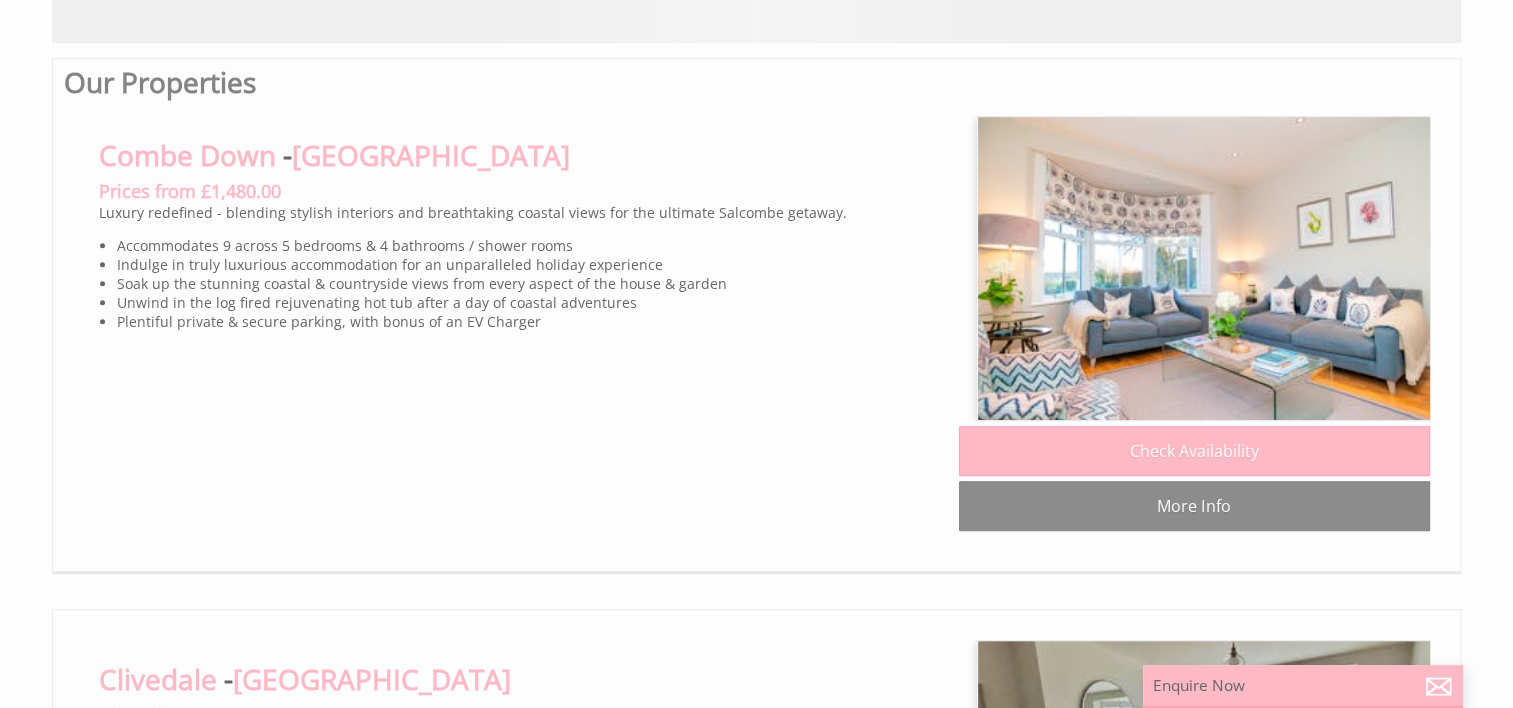 scroll, scrollTop: 0, scrollLeft: 0, axis: both 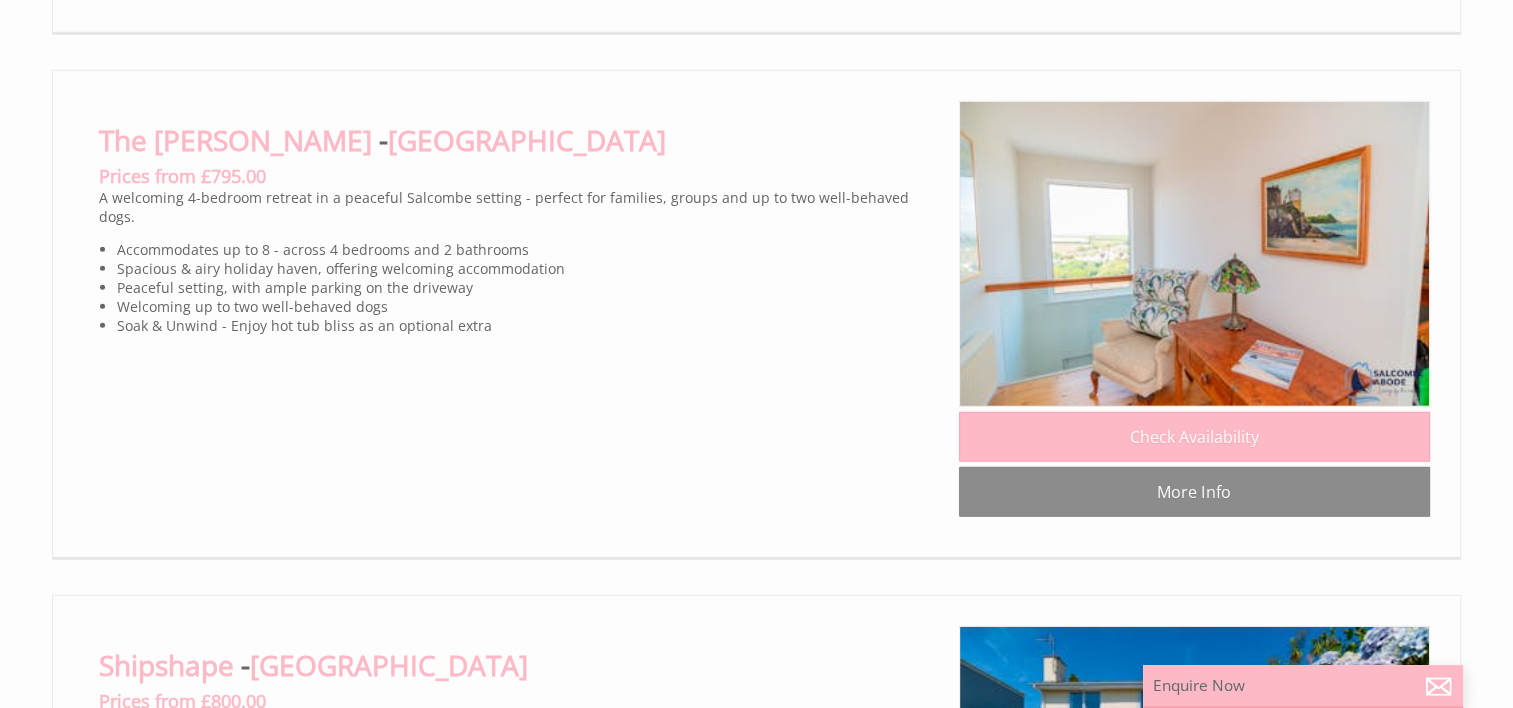 click on "The Hideout" at bounding box center (179, -1212) 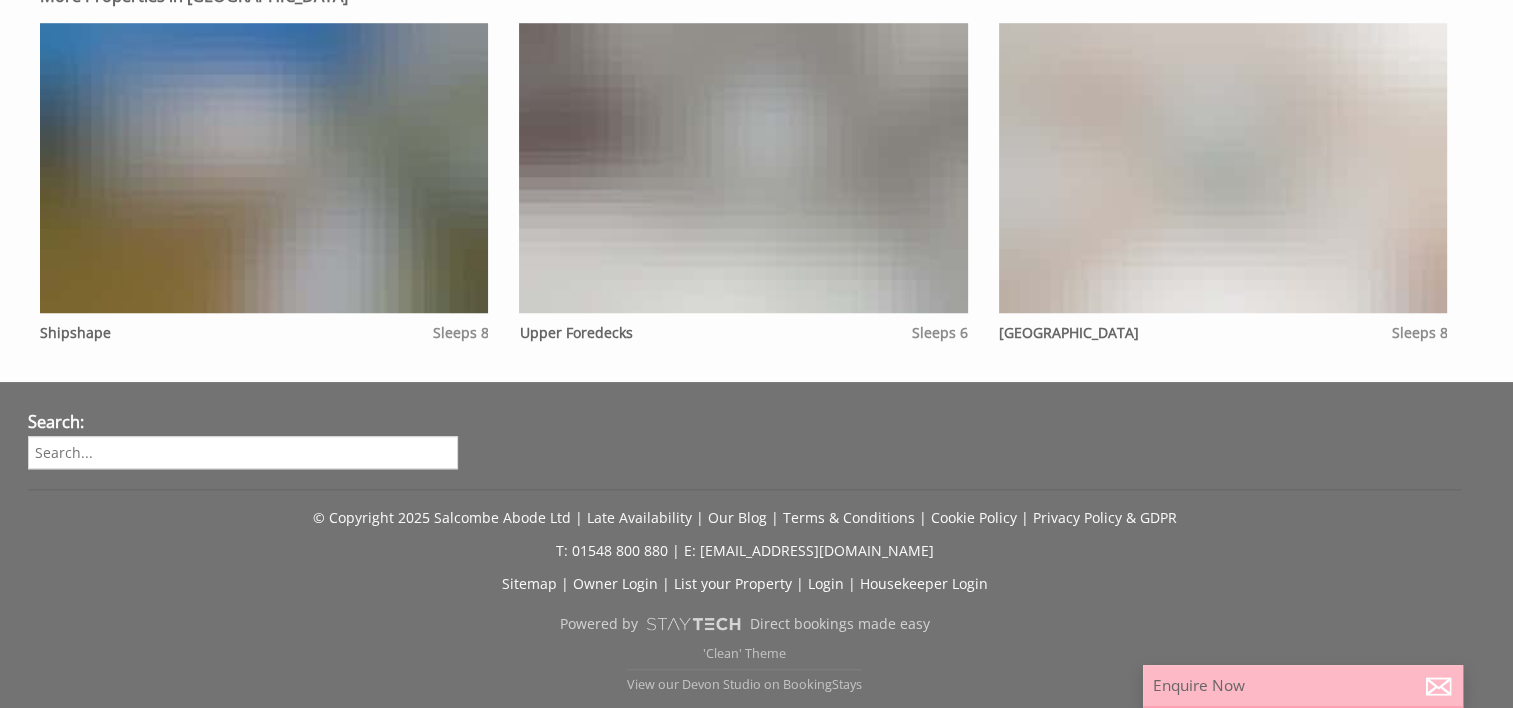 scroll, scrollTop: 0, scrollLeft: 0, axis: both 